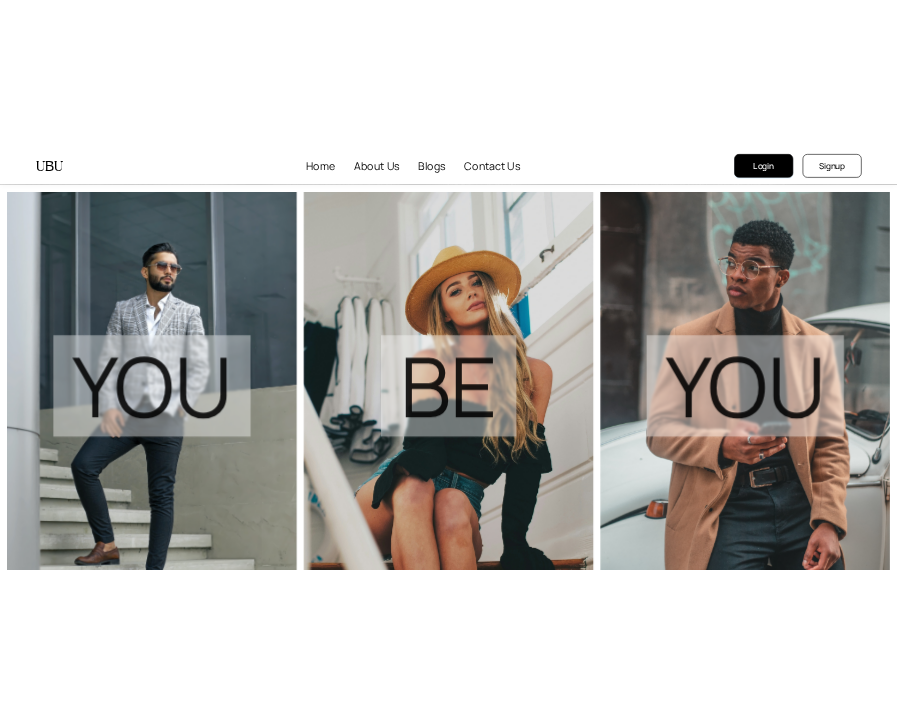 scroll, scrollTop: 0, scrollLeft: 0, axis: both 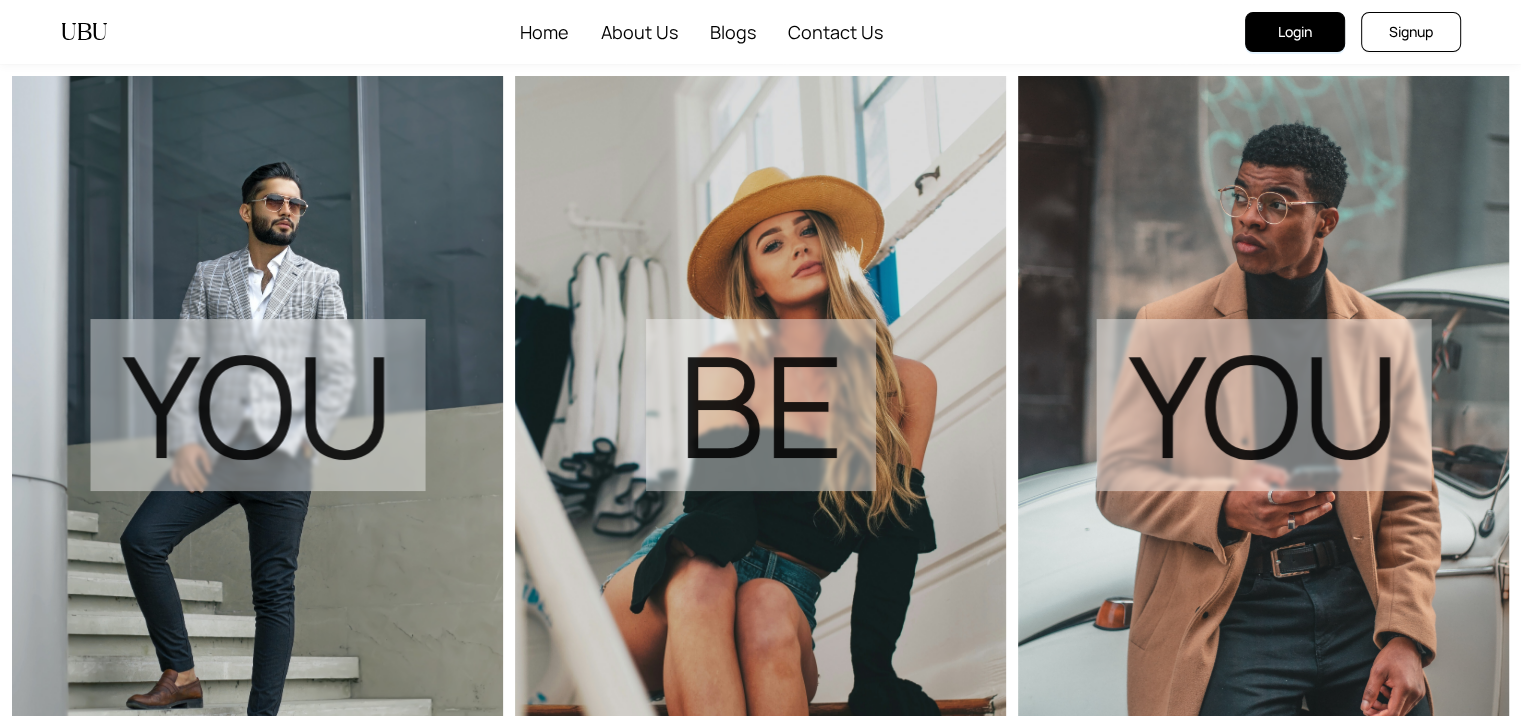 click on "Login" at bounding box center [1295, 32] 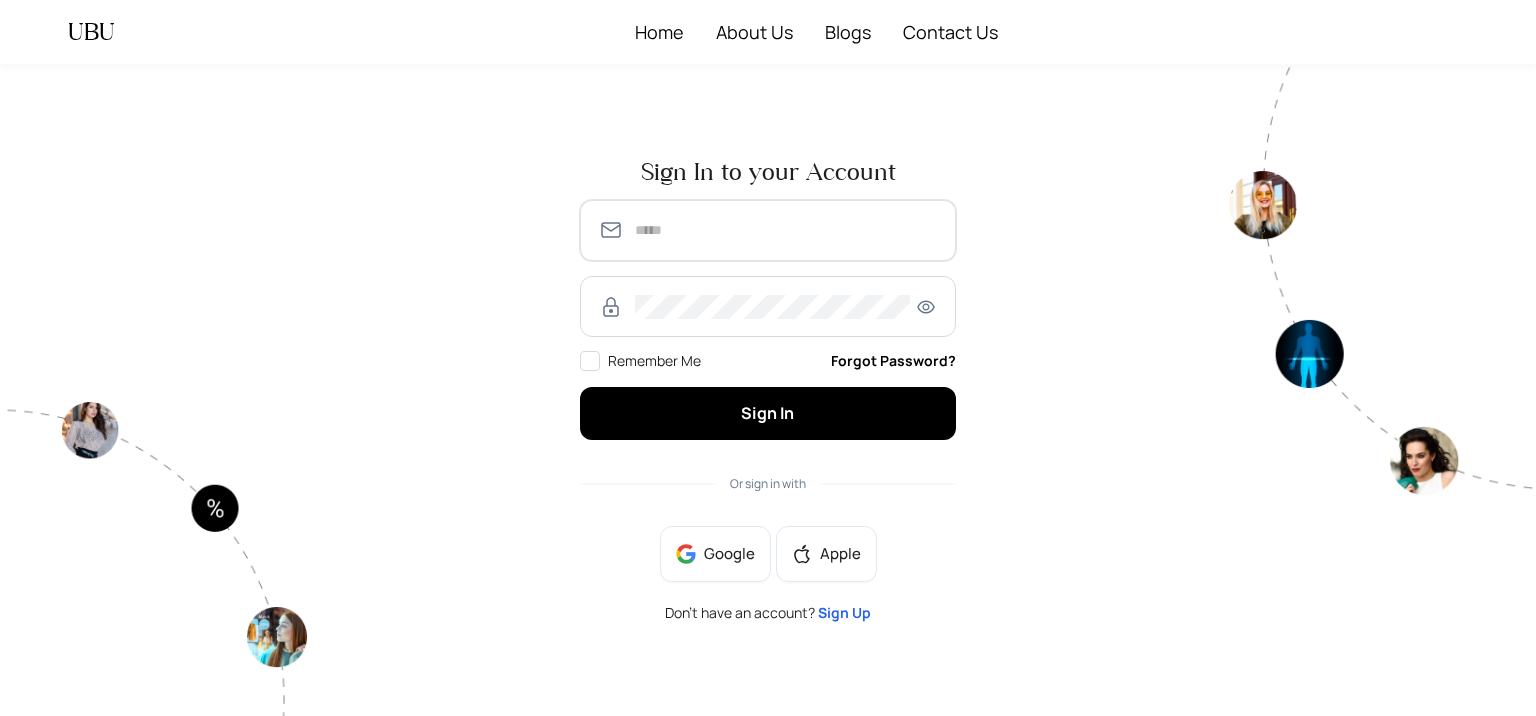 type on "**********" 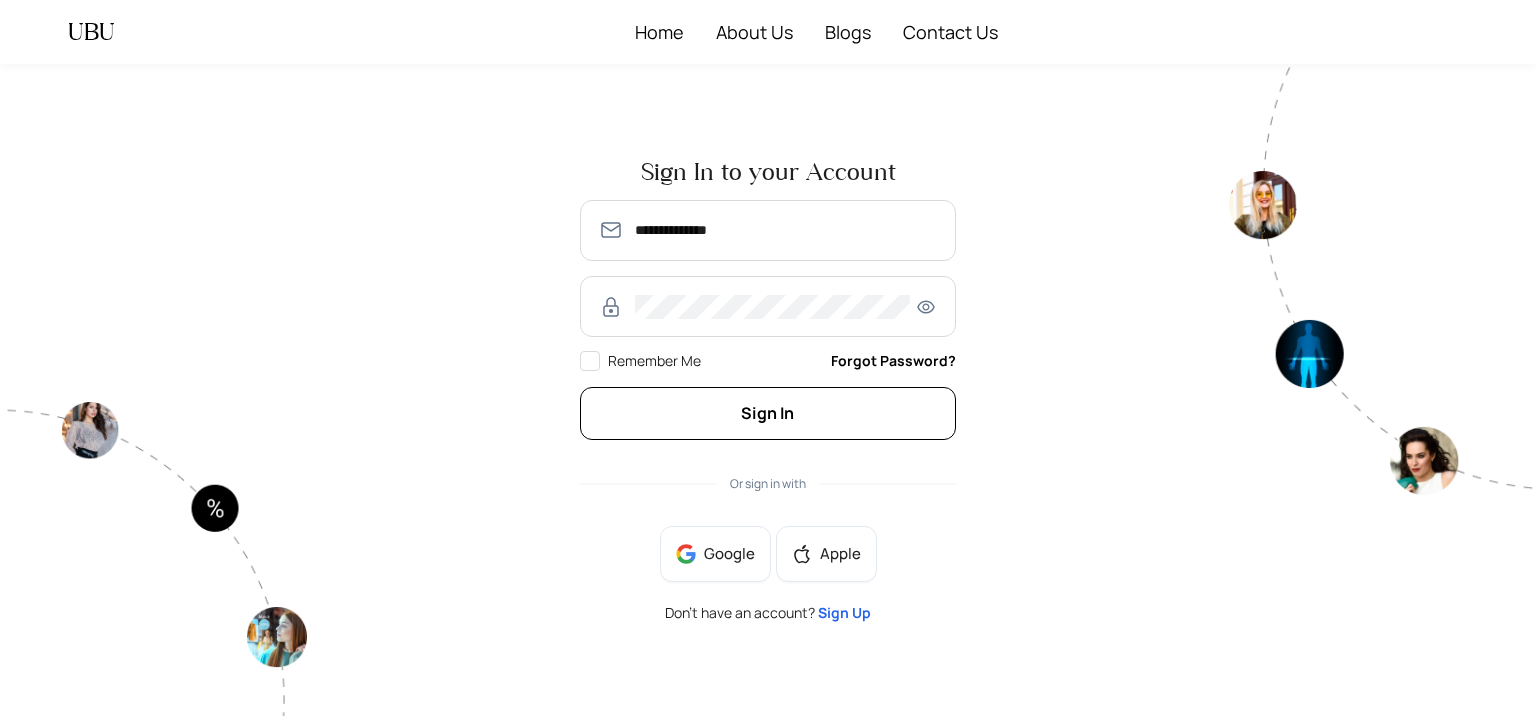 click on "Sign In" at bounding box center [767, 413] 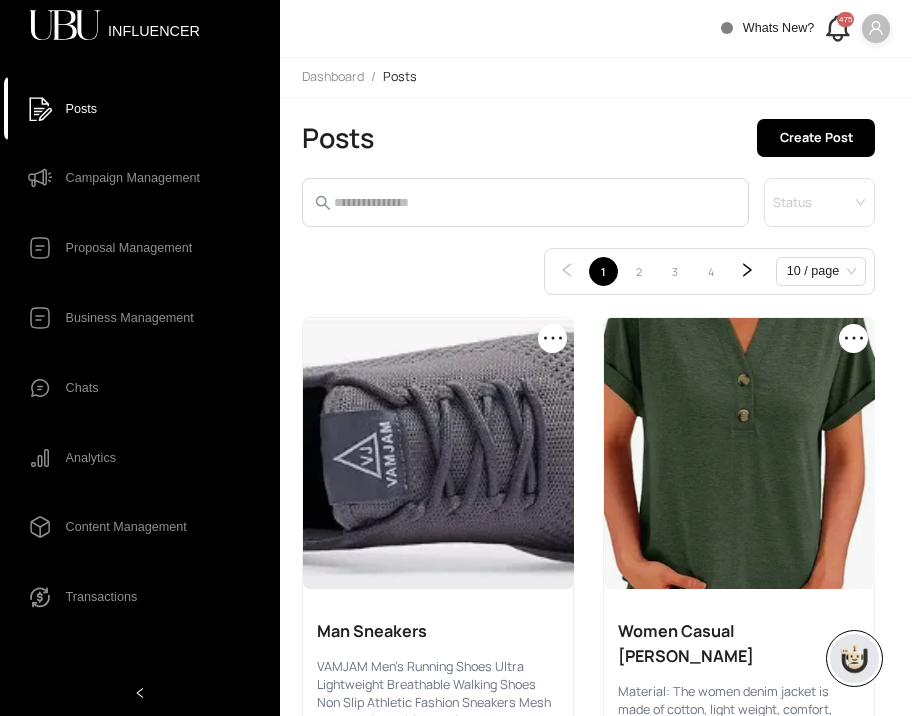 click on "Transactions" at bounding box center [155, 597] 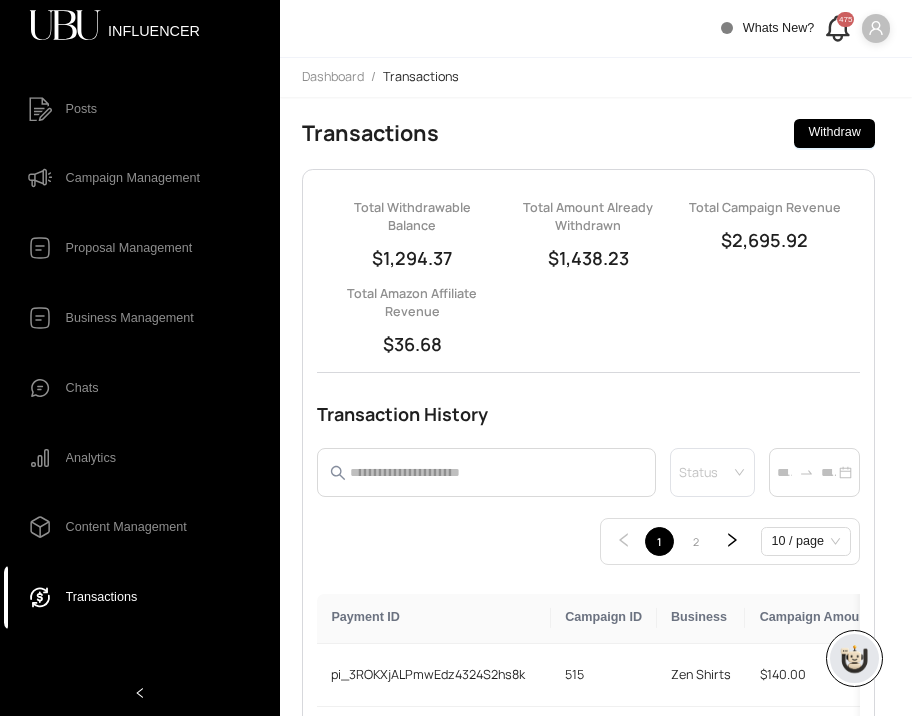 click 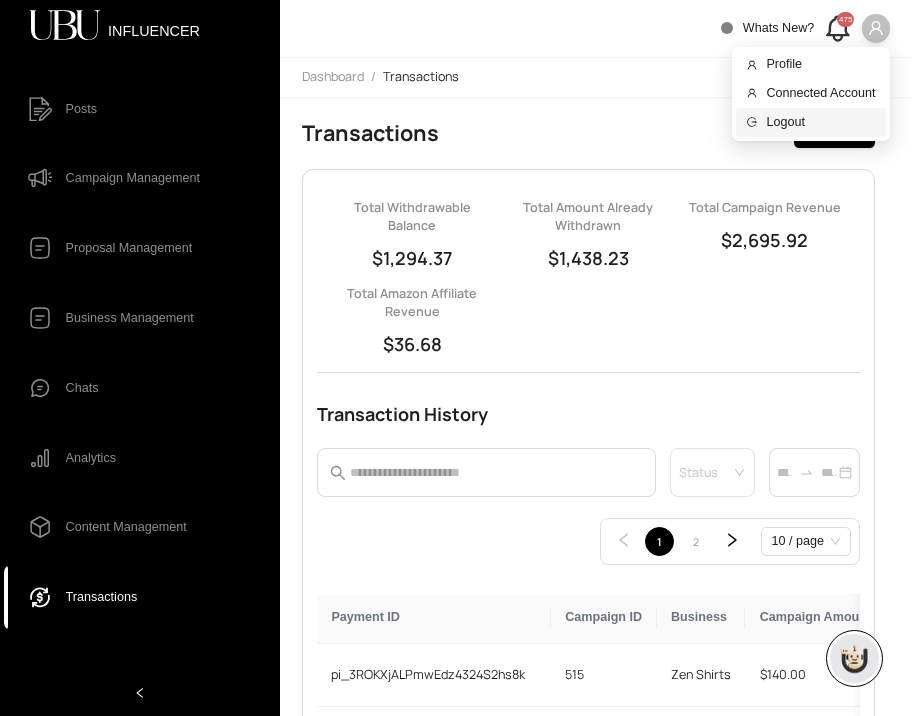 click on "Logout" at bounding box center [820, 123] 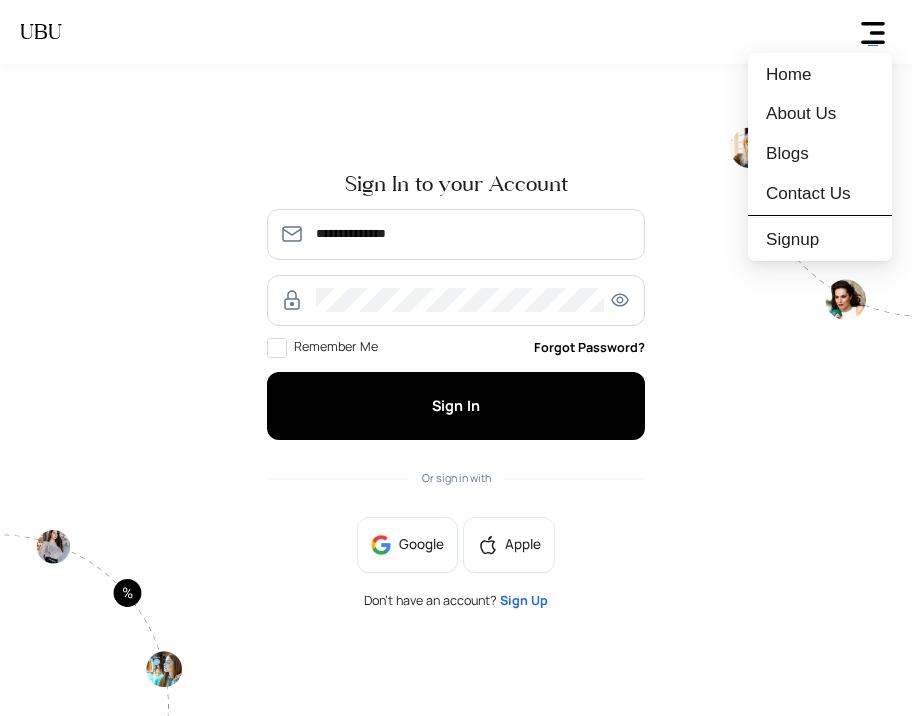 click at bounding box center (873, 33) 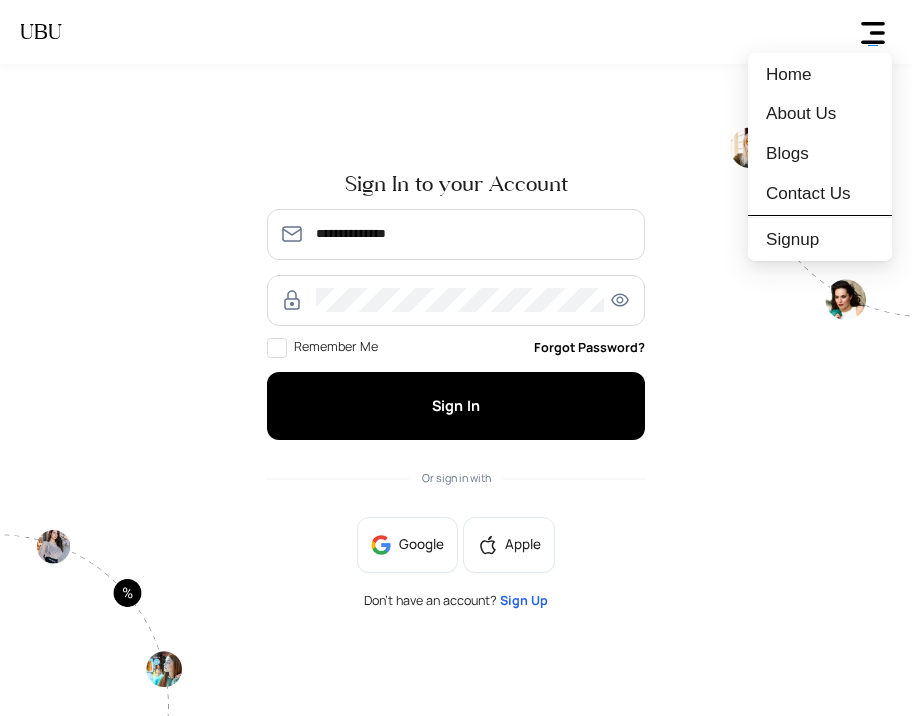 click at bounding box center (873, 33) 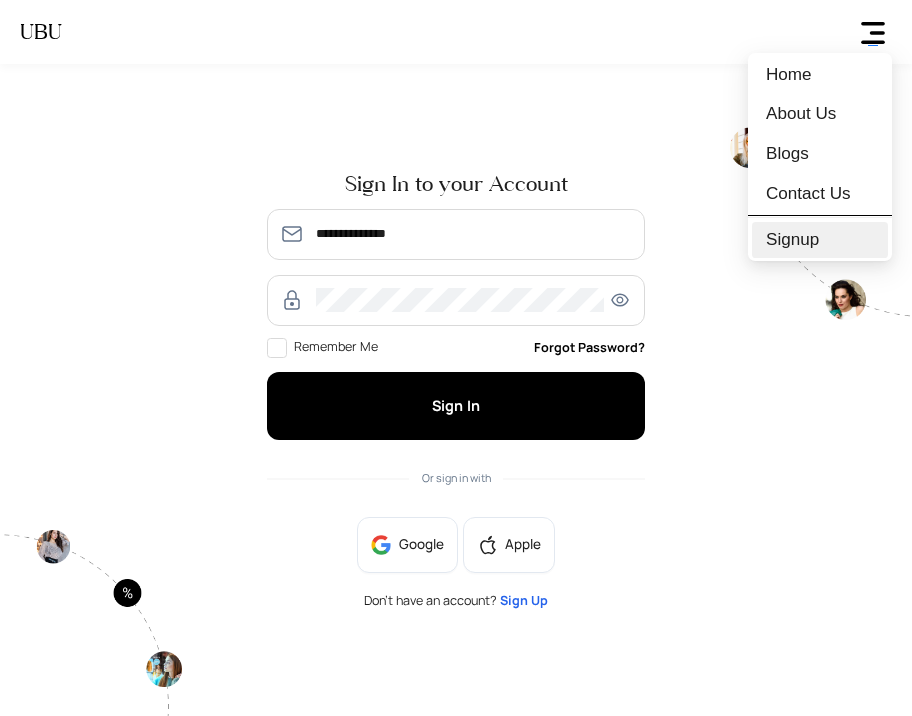 click on "Signup" at bounding box center (792, 240) 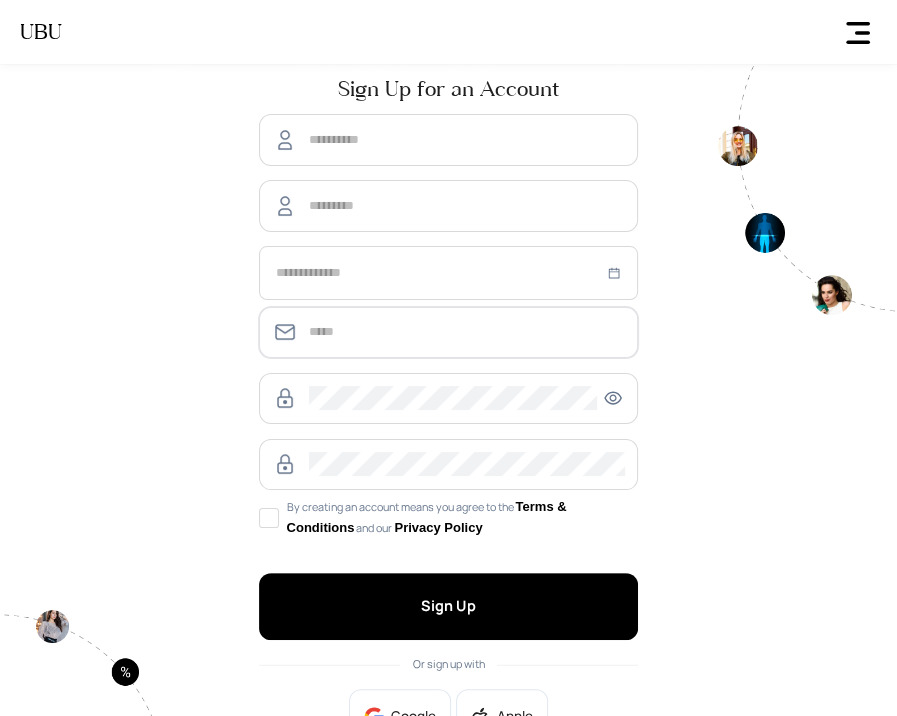 type on "**********" 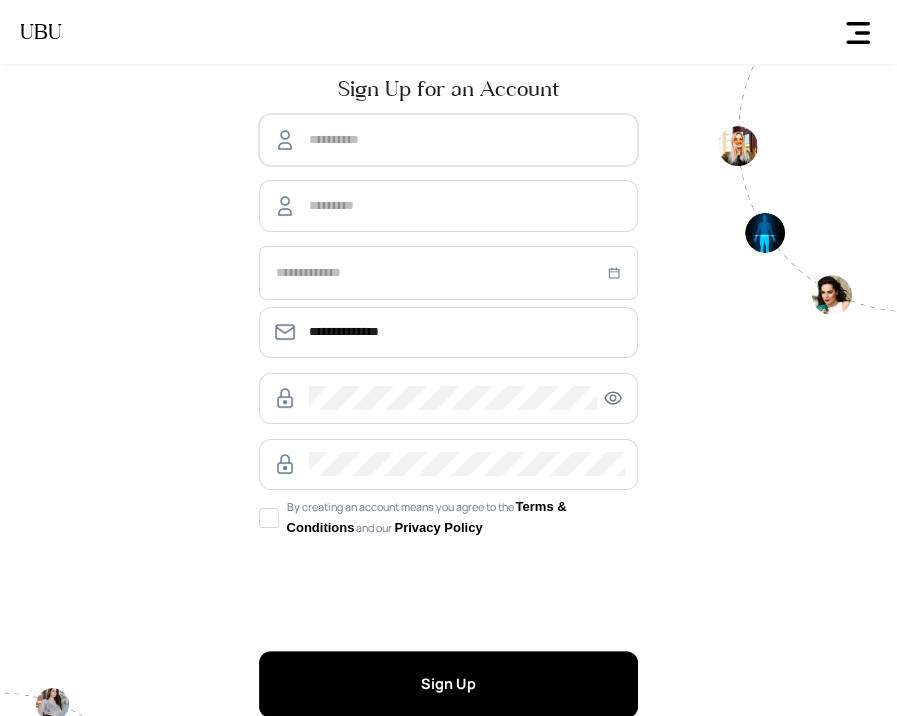 click at bounding box center (466, 140) 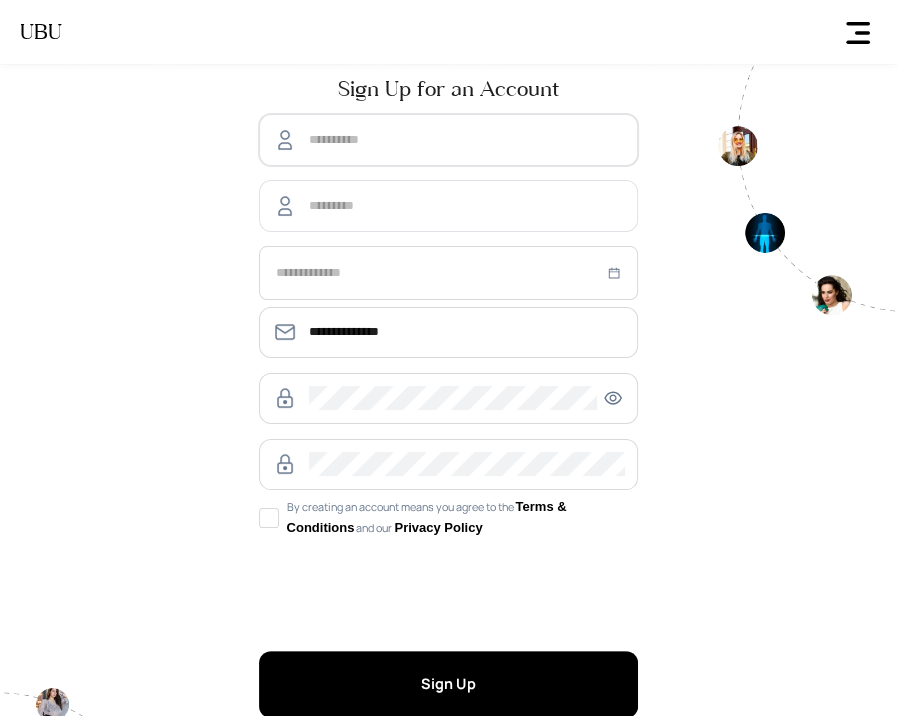 type on "***" 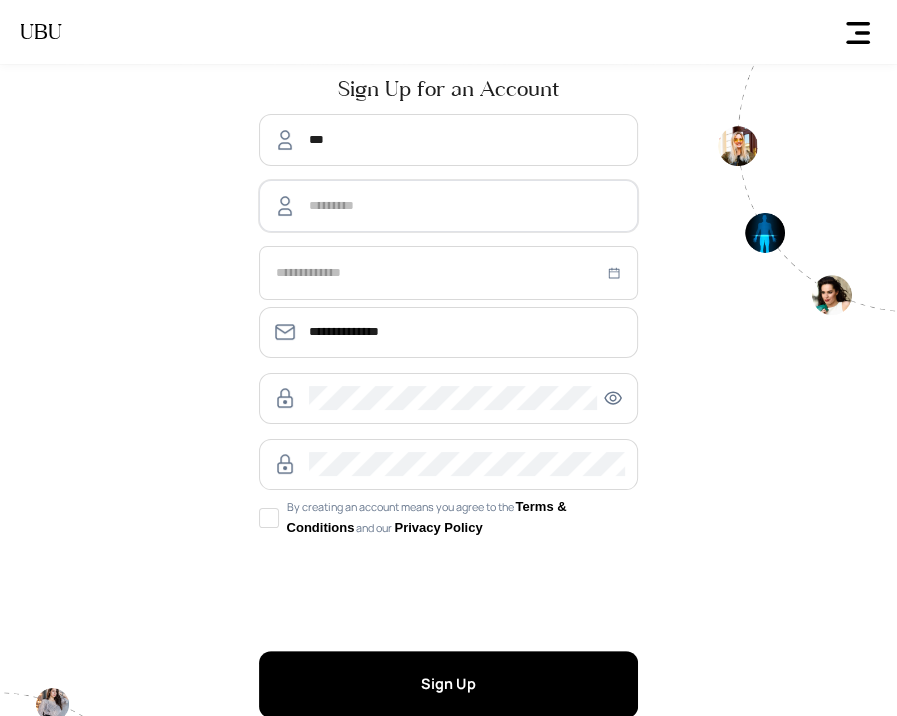 type on "******" 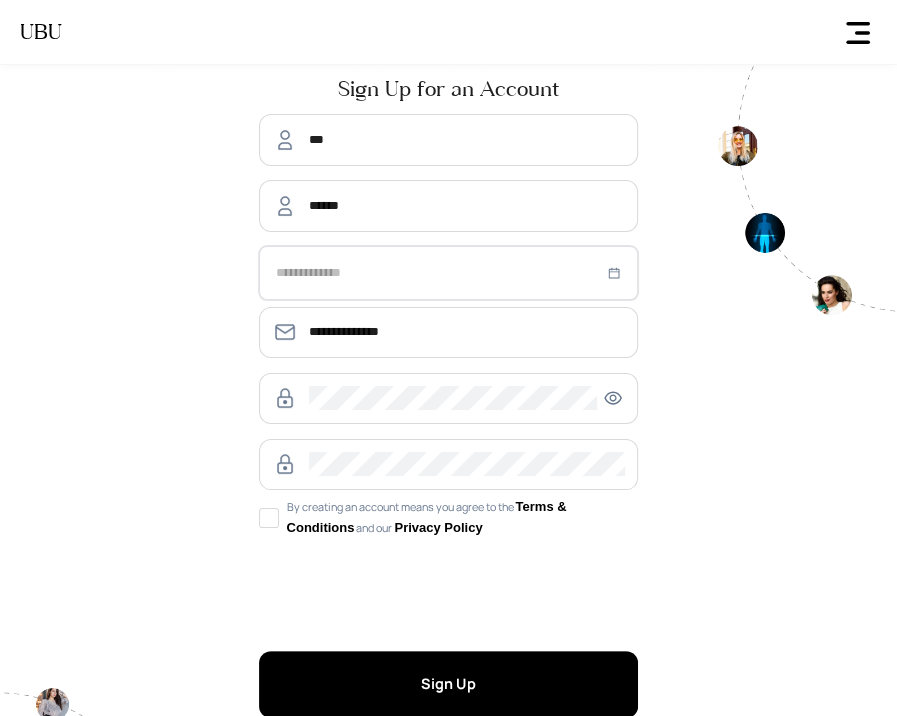 click at bounding box center [440, 273] 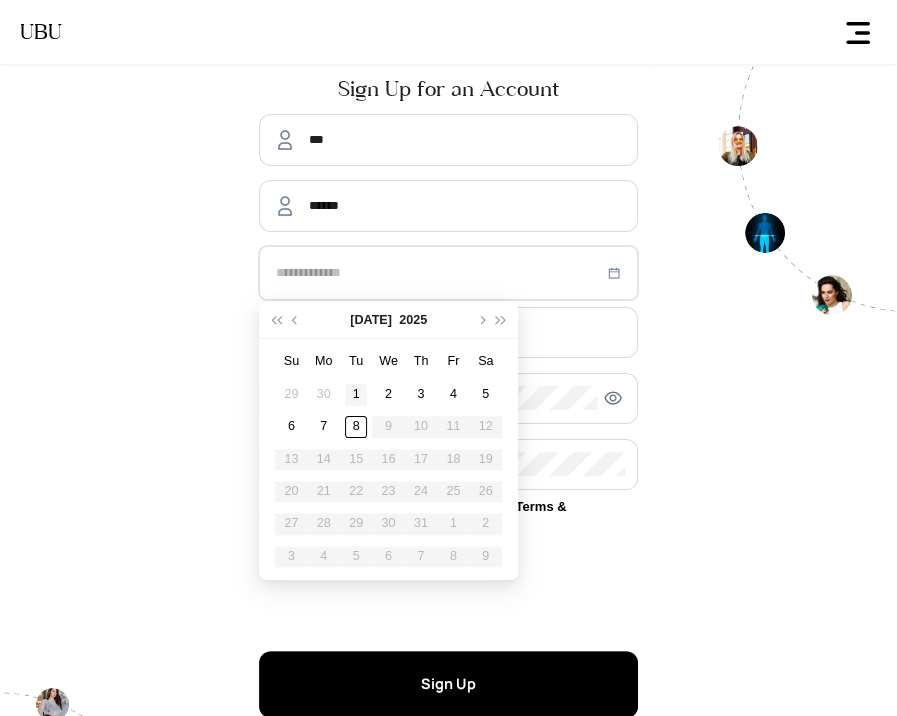 type on "**********" 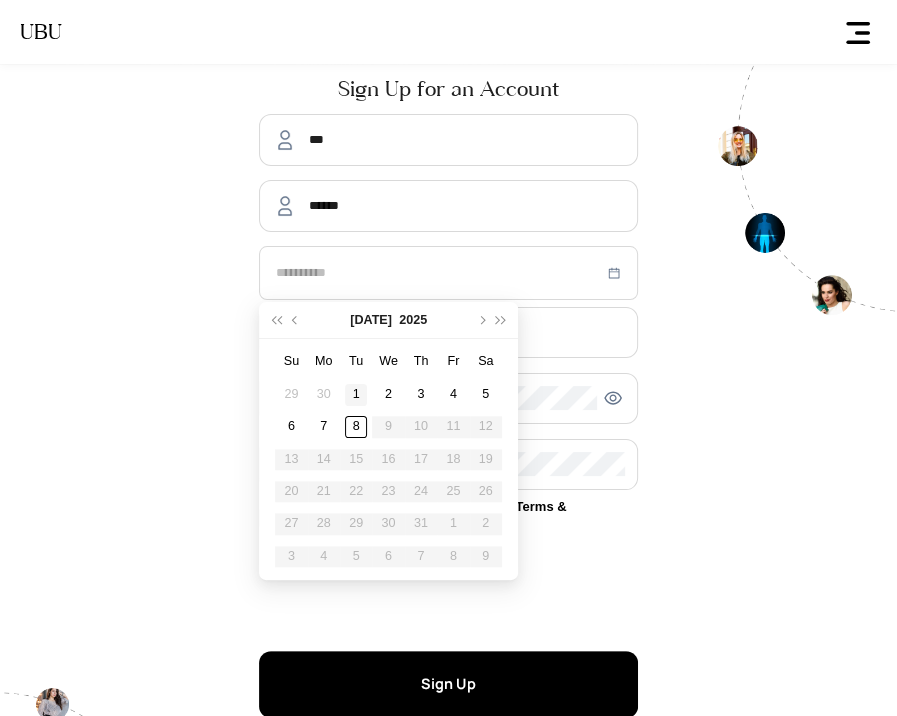 click on "1" at bounding box center (356, 395) 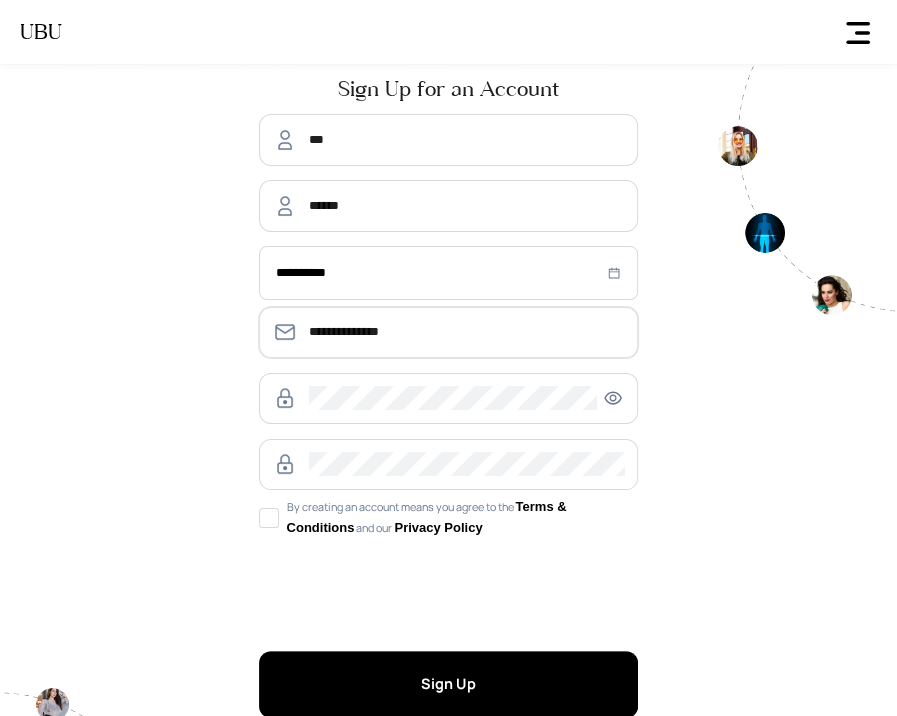 click on "**********" at bounding box center (466, 332) 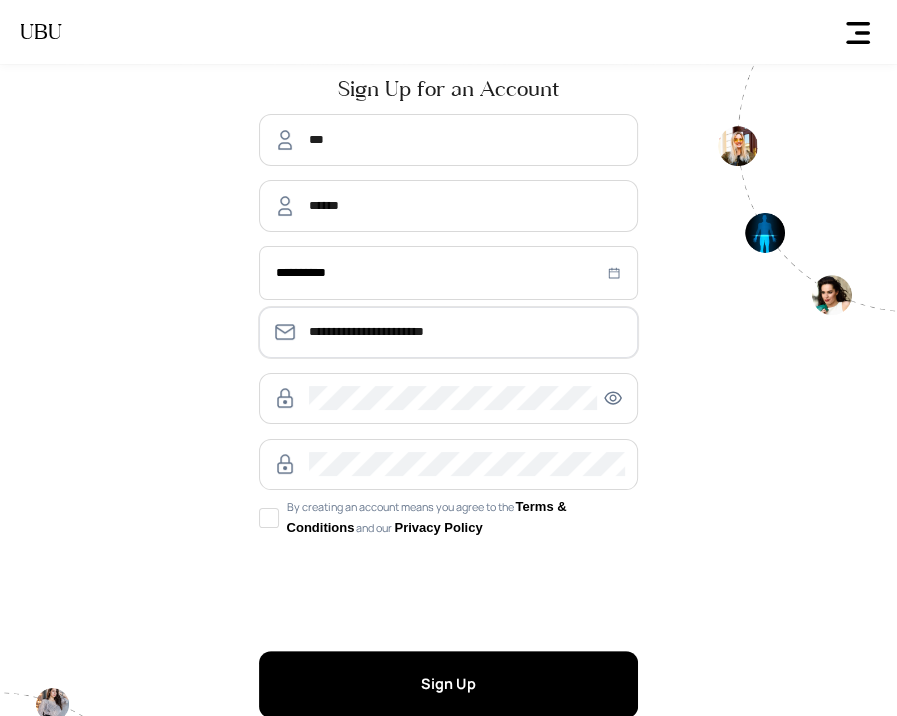 click on "**********" at bounding box center (466, 332) 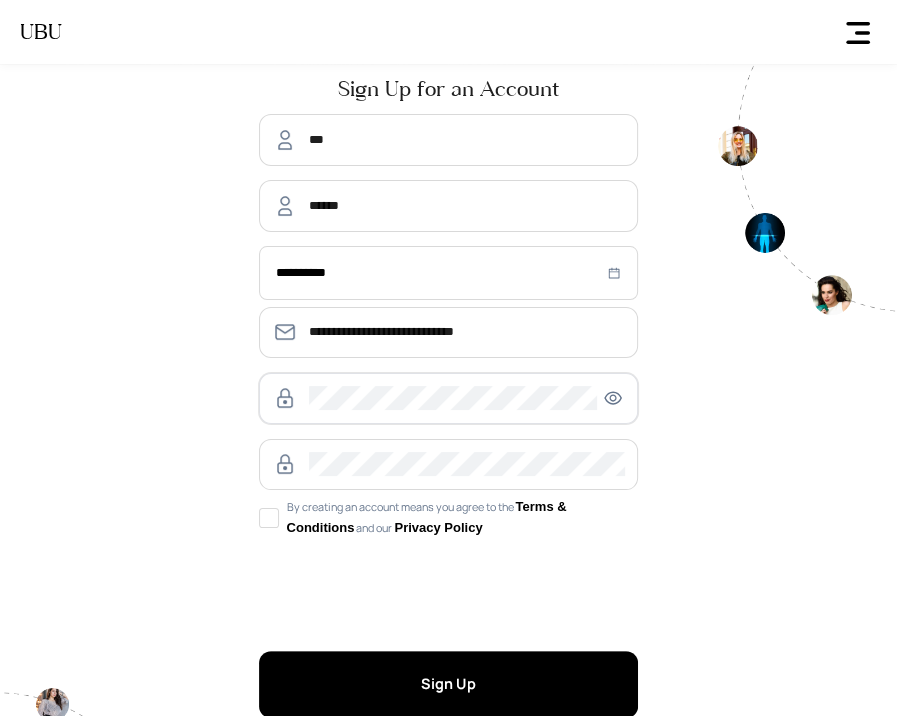 click 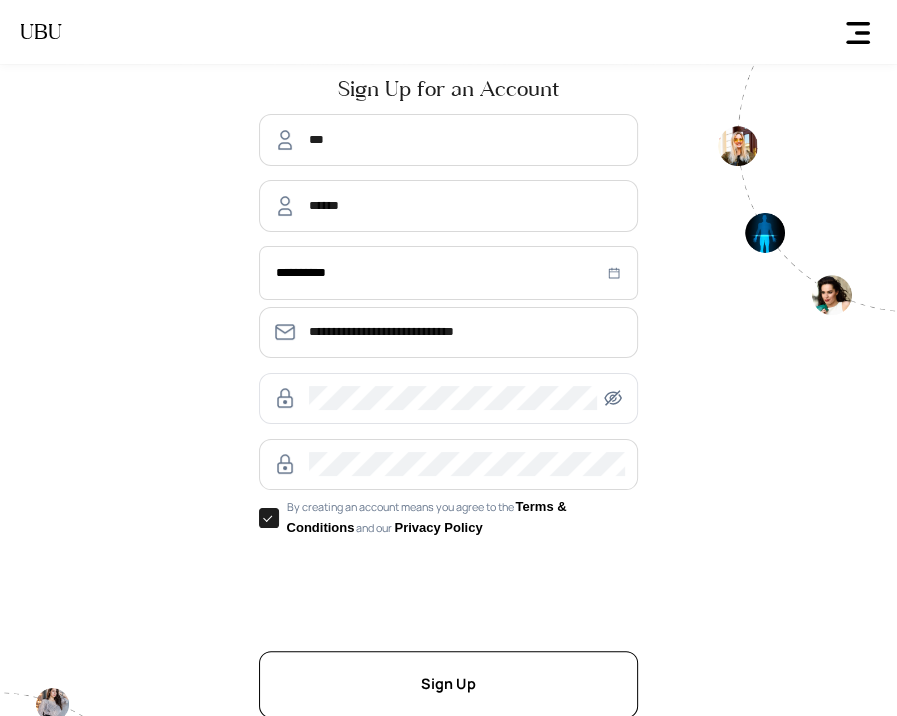 click on "Sign Up" at bounding box center (448, 685) 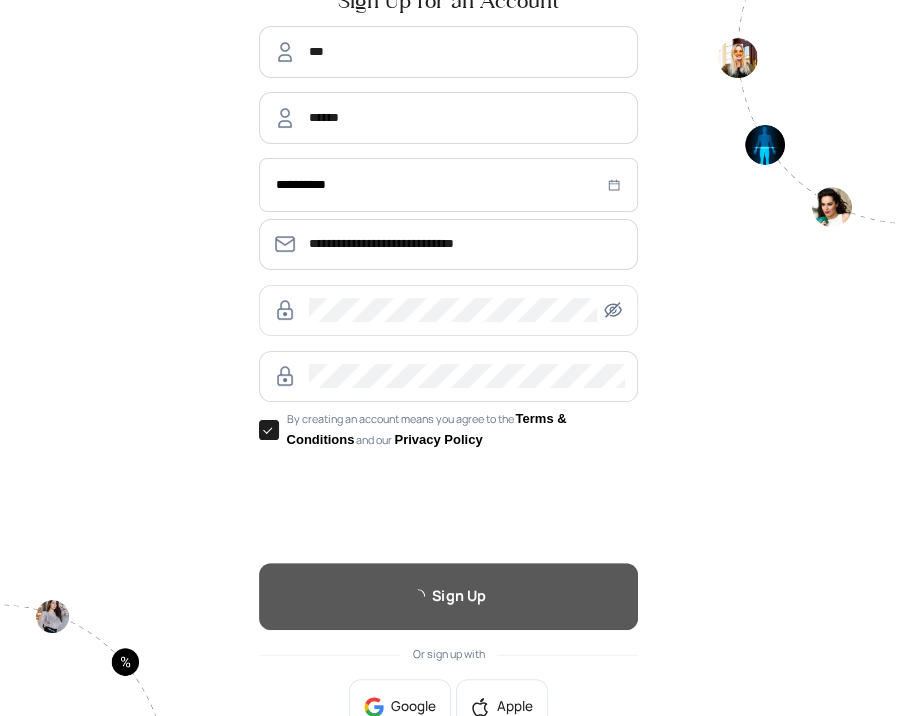scroll, scrollTop: 152, scrollLeft: 0, axis: vertical 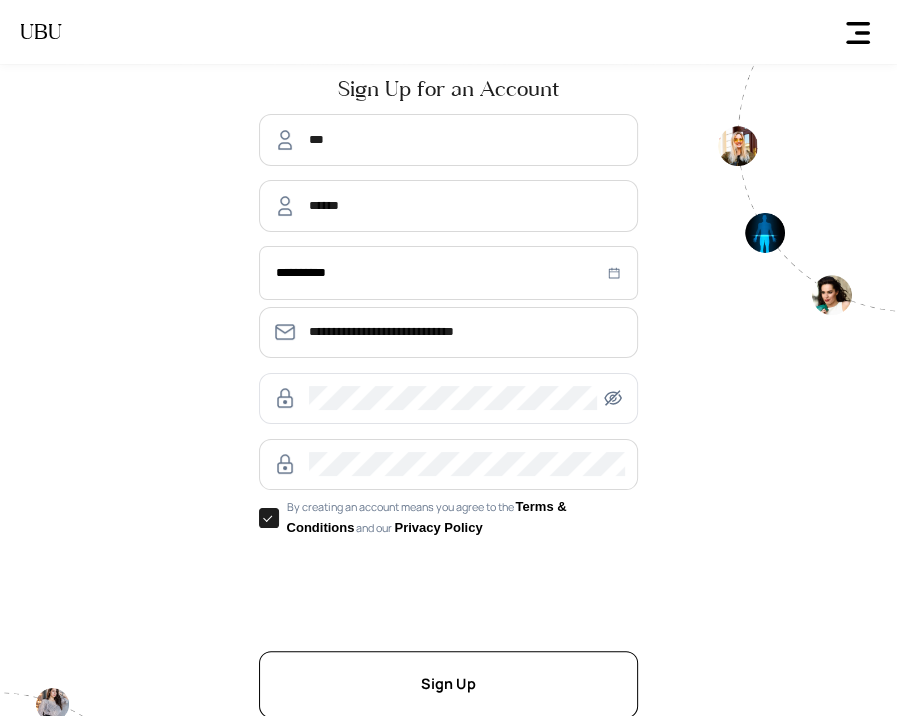 click on "Sign Up" at bounding box center [448, 684] 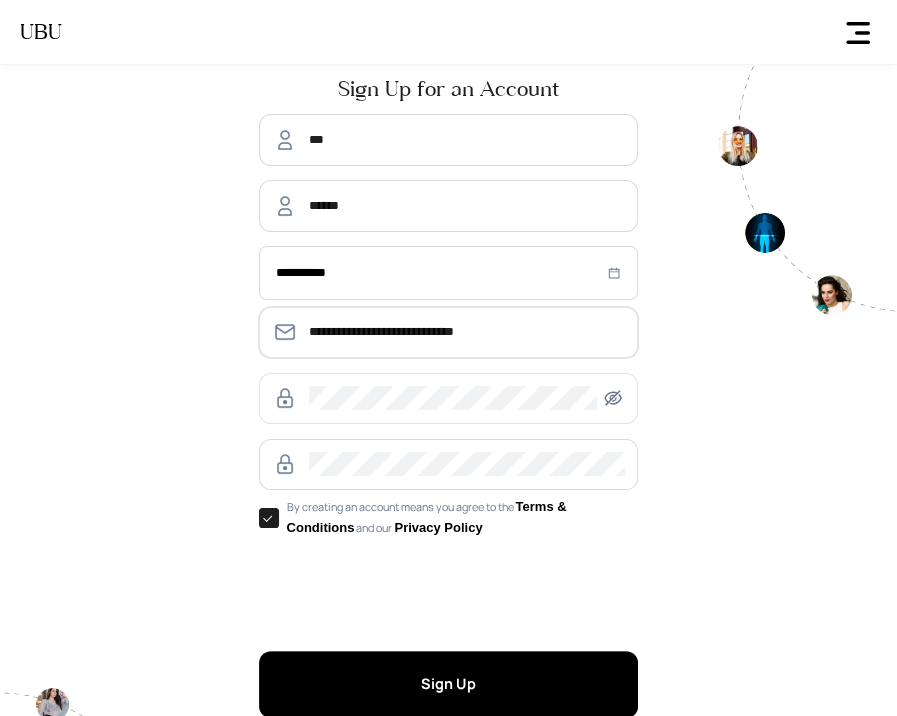 click on "**********" at bounding box center (466, 332) 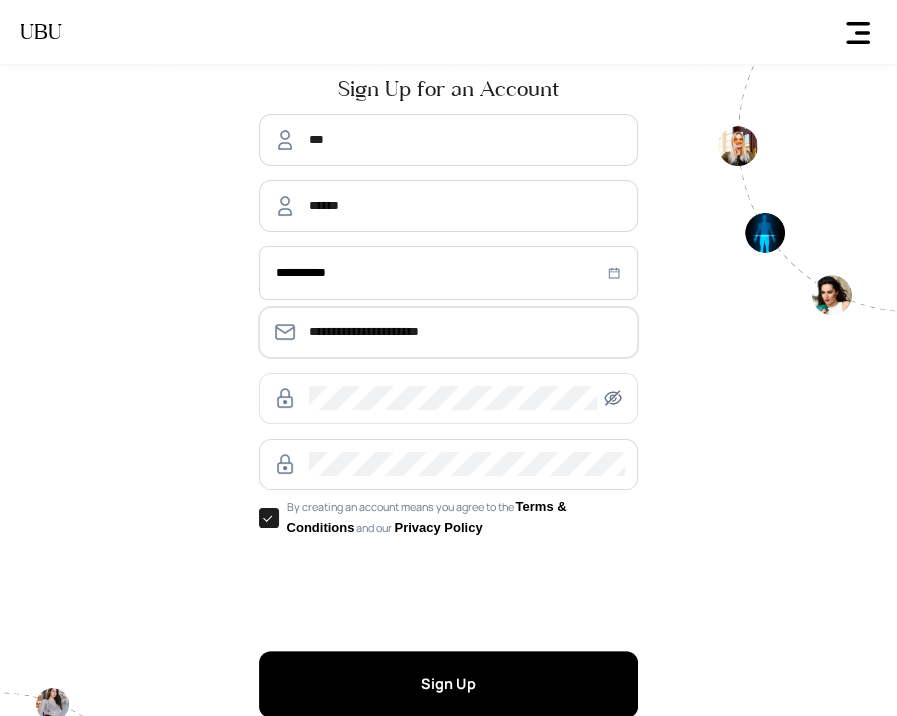 type on "**********" 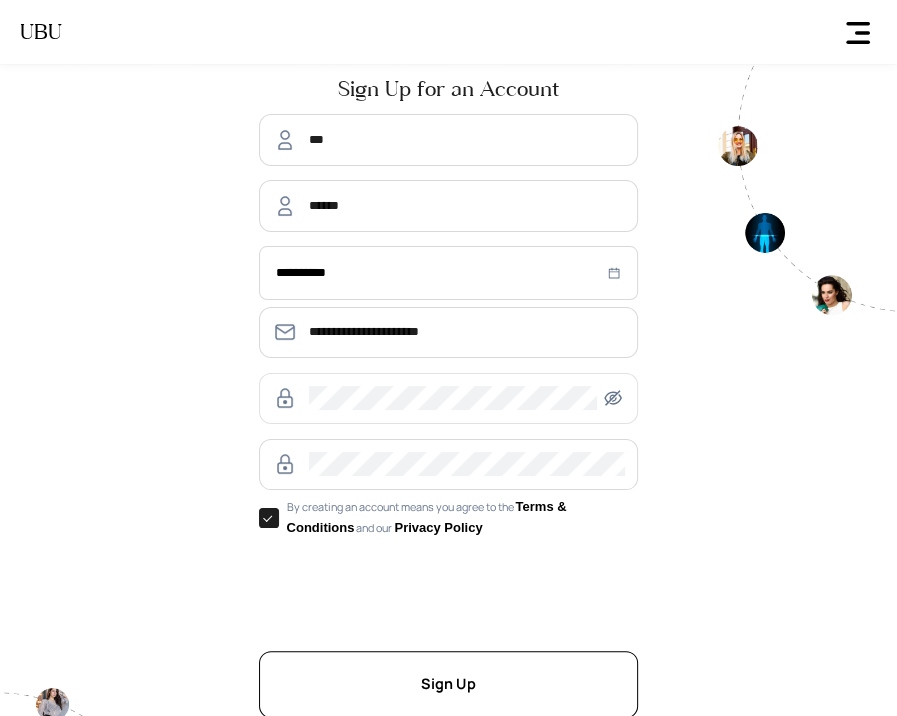 click on "Sign Up" at bounding box center [448, 685] 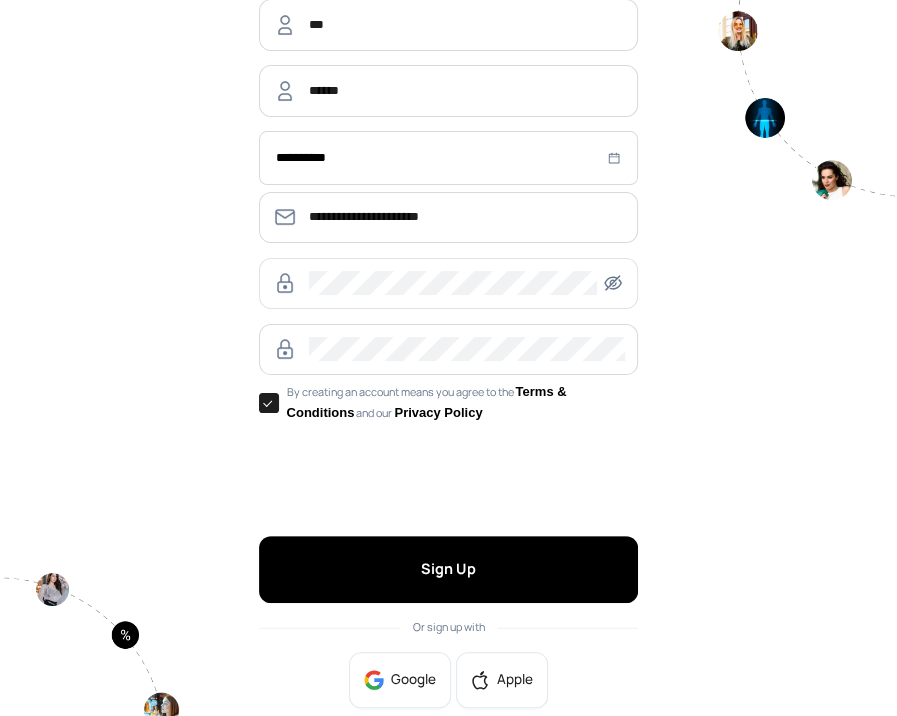 scroll, scrollTop: 152, scrollLeft: 0, axis: vertical 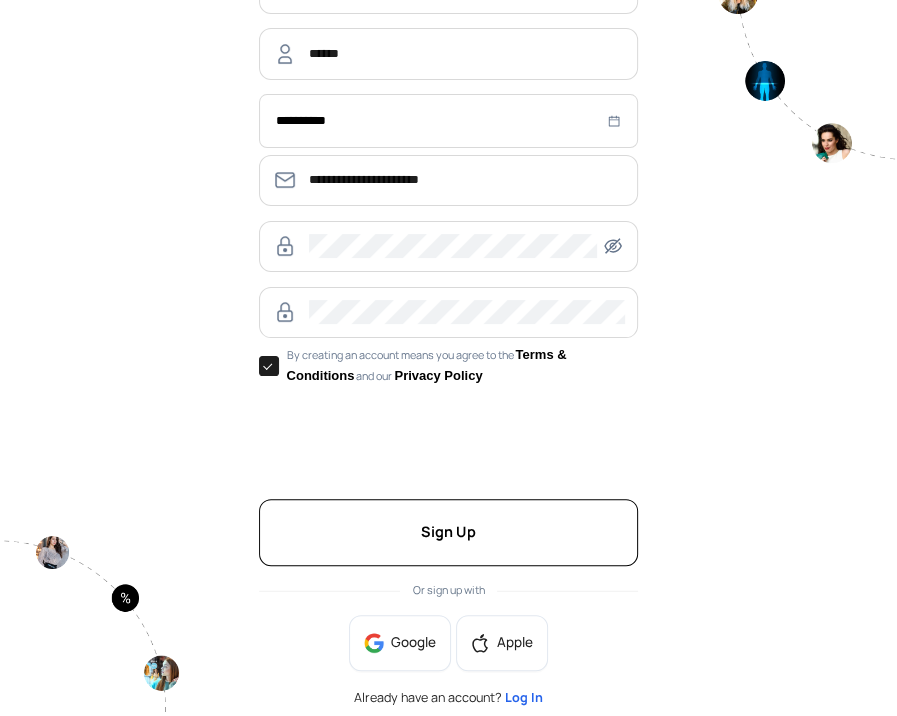 click on "Sign Up" at bounding box center [448, 533] 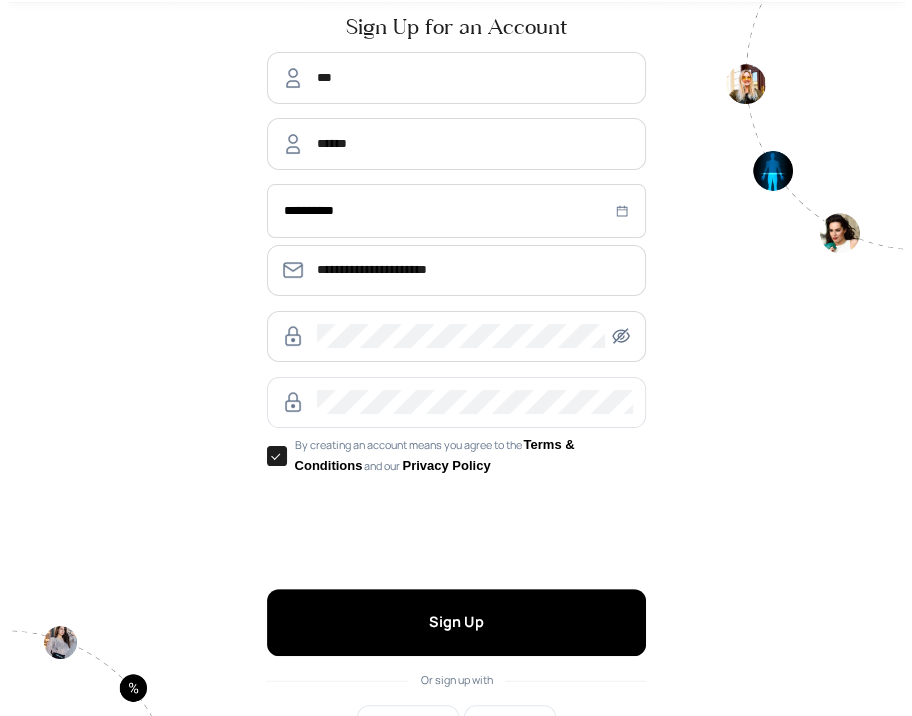 scroll, scrollTop: 0, scrollLeft: 0, axis: both 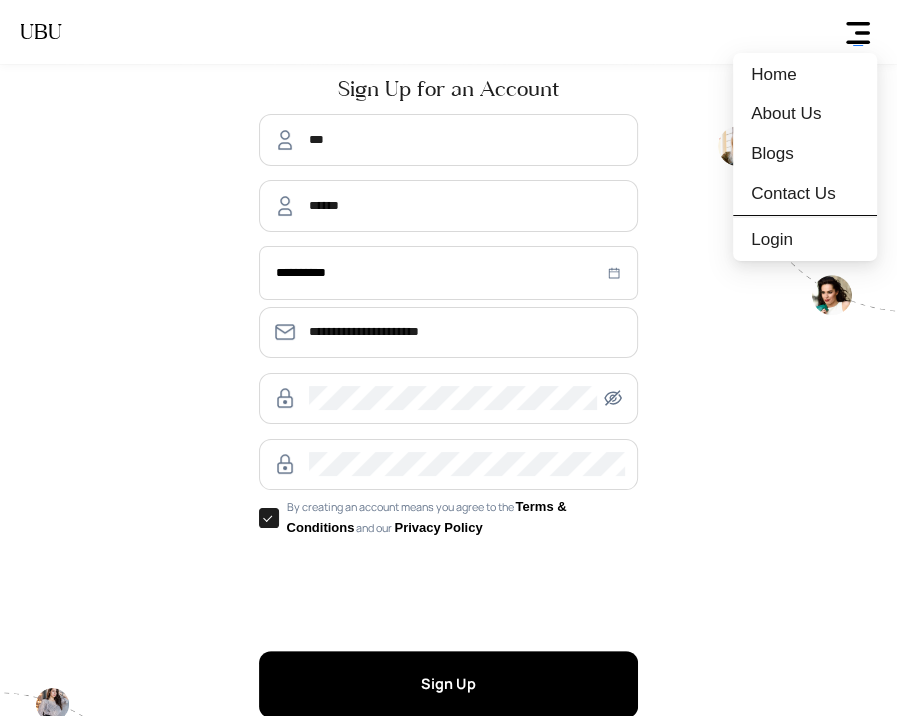 click at bounding box center [858, 33] 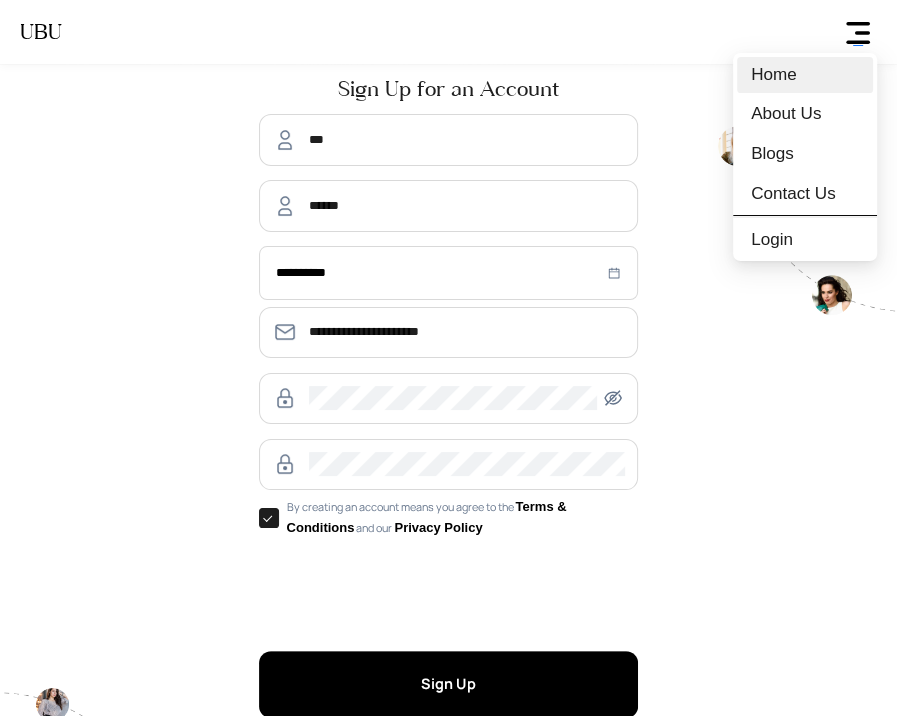 click on "Home" at bounding box center [805, 75] 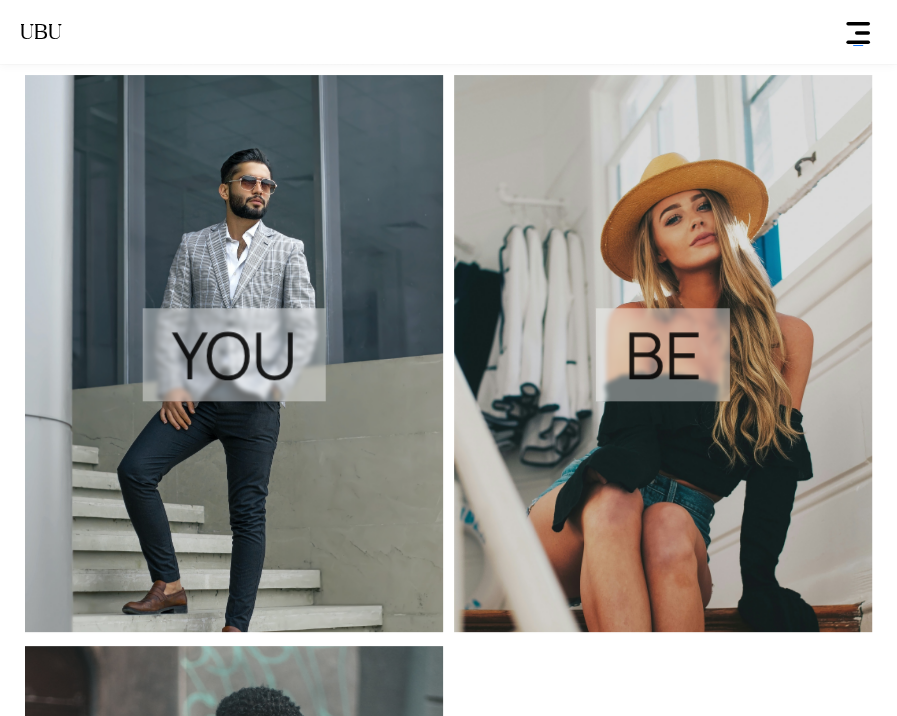 click on "UBU Home About Us Blogs Contact Us Signup Login Login Signup" at bounding box center (448, 32) 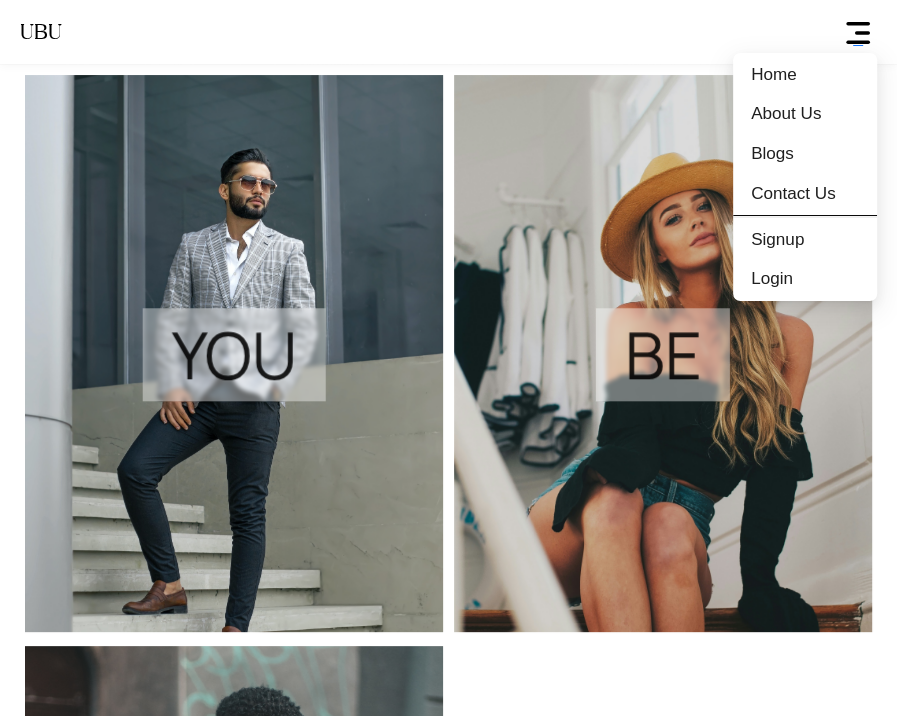 click at bounding box center (858, 33) 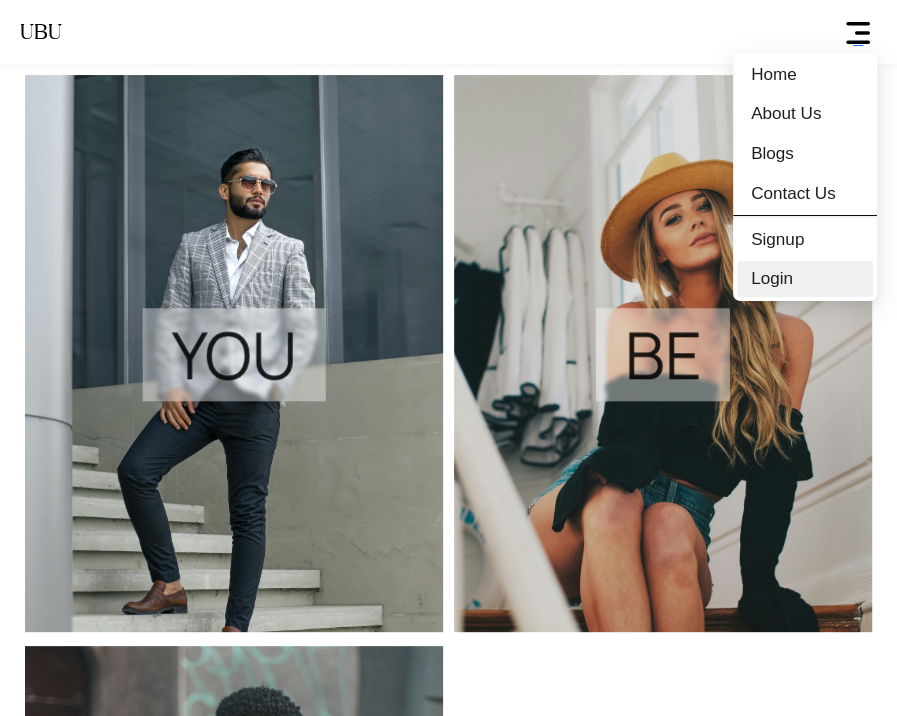 click on "Login" at bounding box center [772, 279] 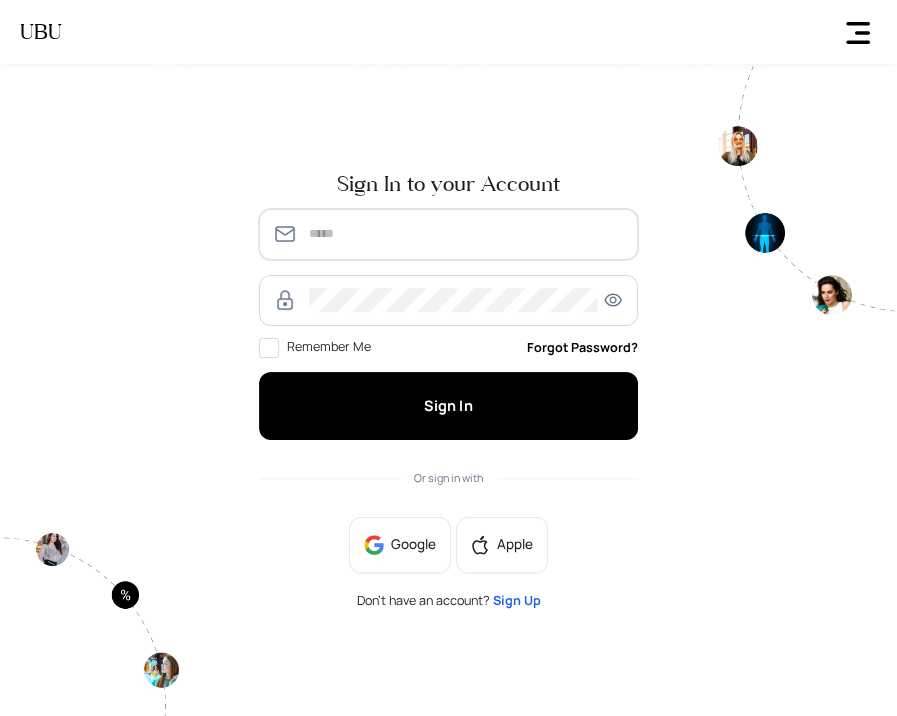 type on "**********" 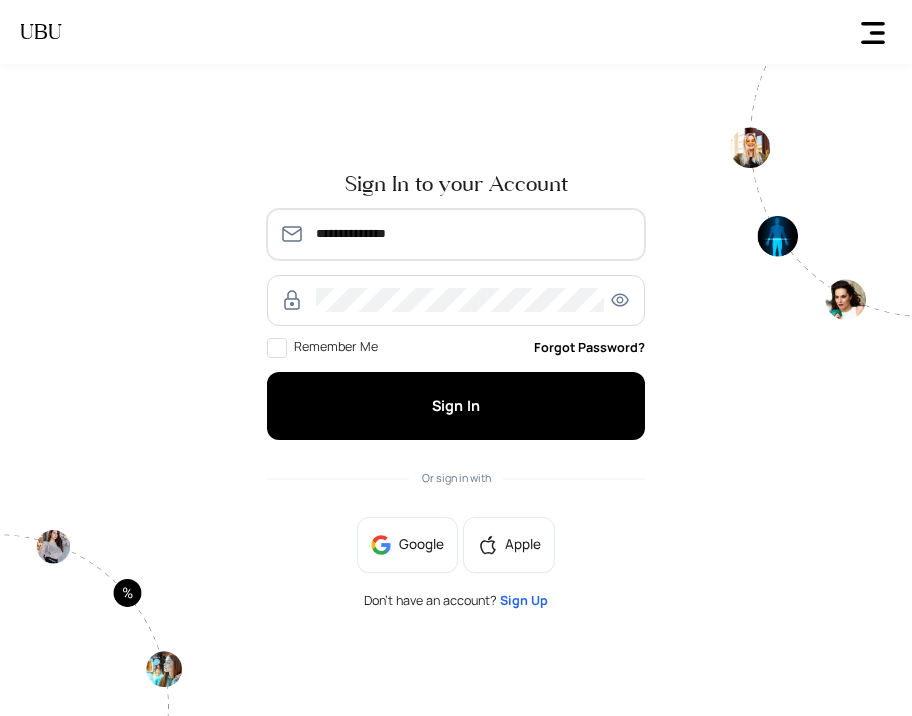 click on "**********" at bounding box center [473, 234] 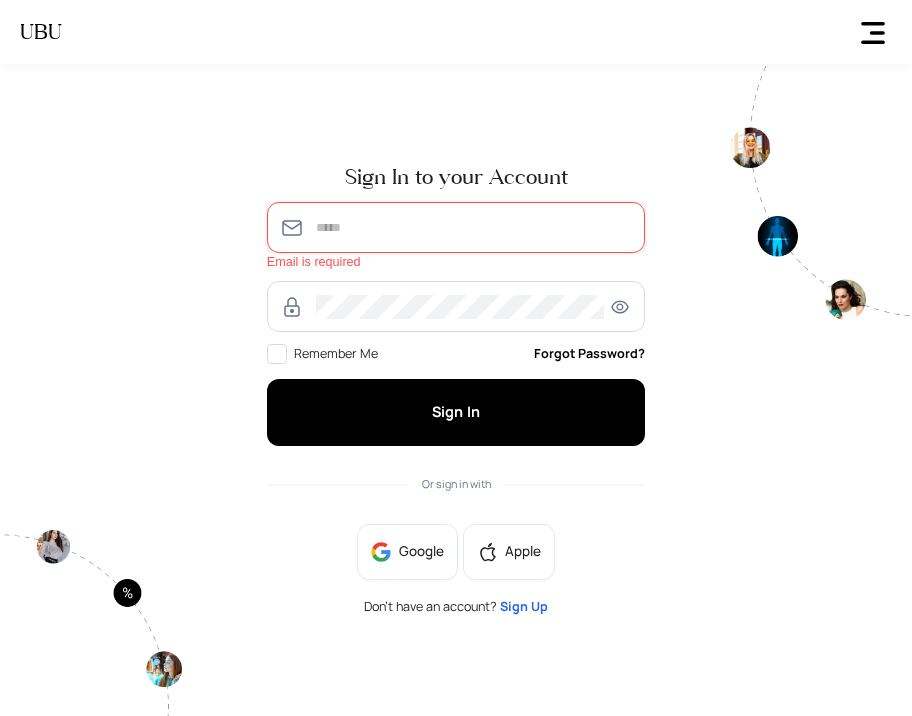 click at bounding box center (473, 228) 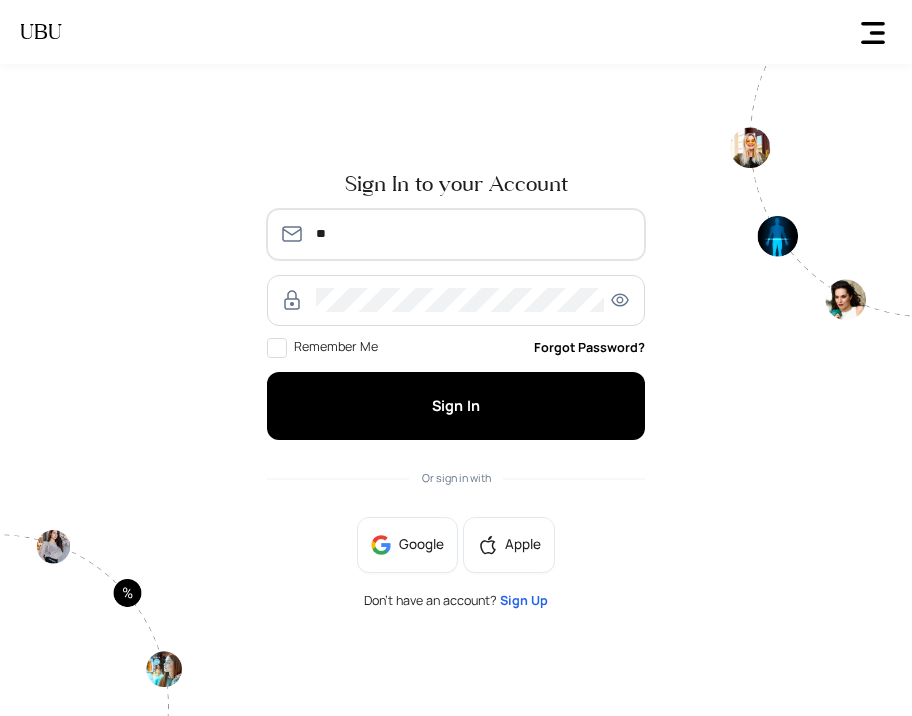 type on "**********" 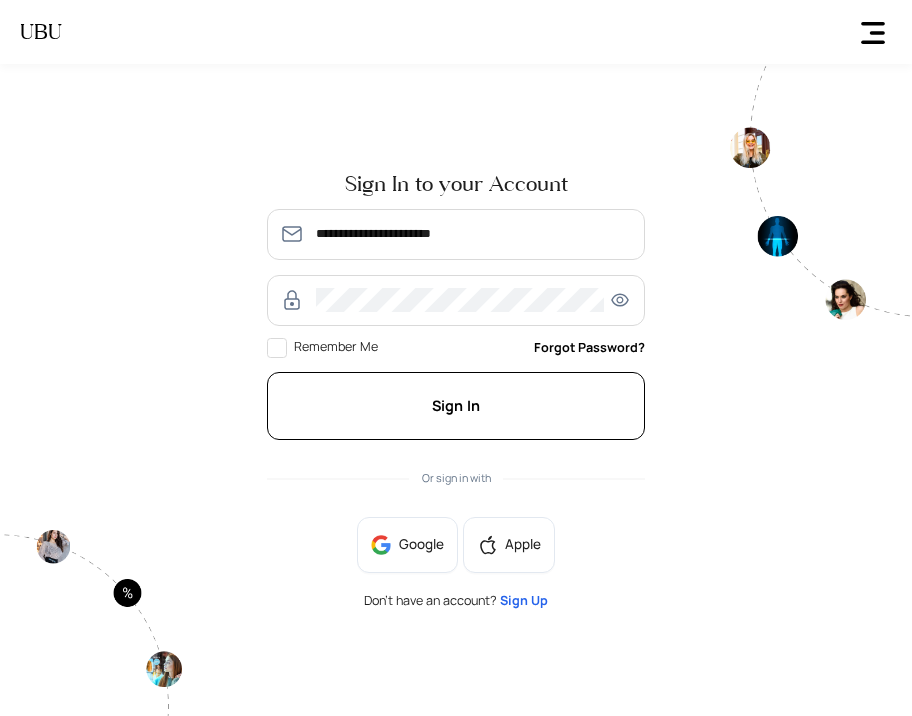 click on "Sign In" at bounding box center [456, 406] 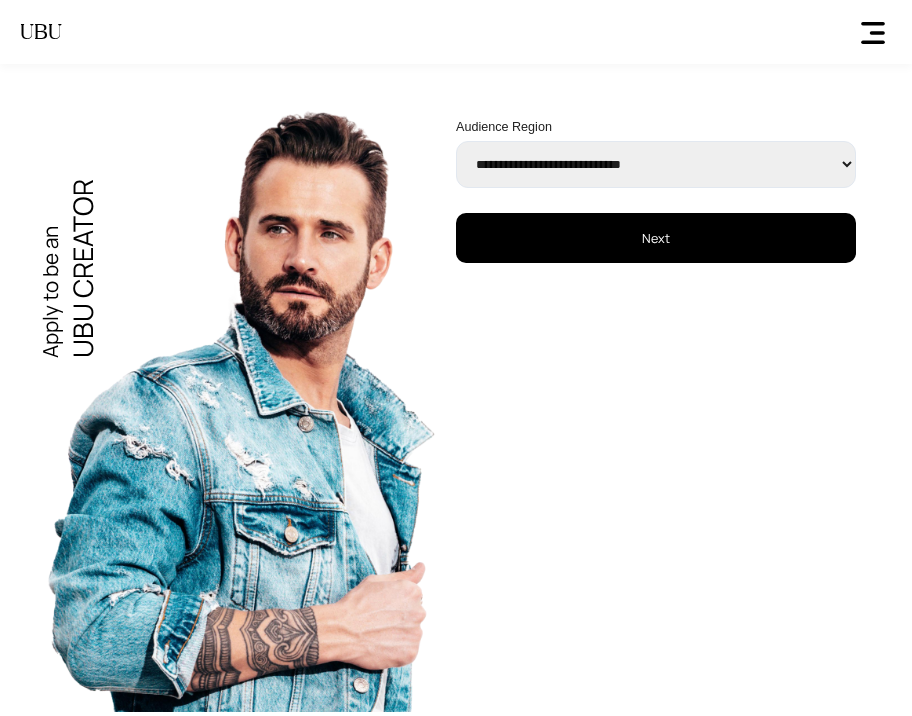 click on "Next" at bounding box center [656, 238] 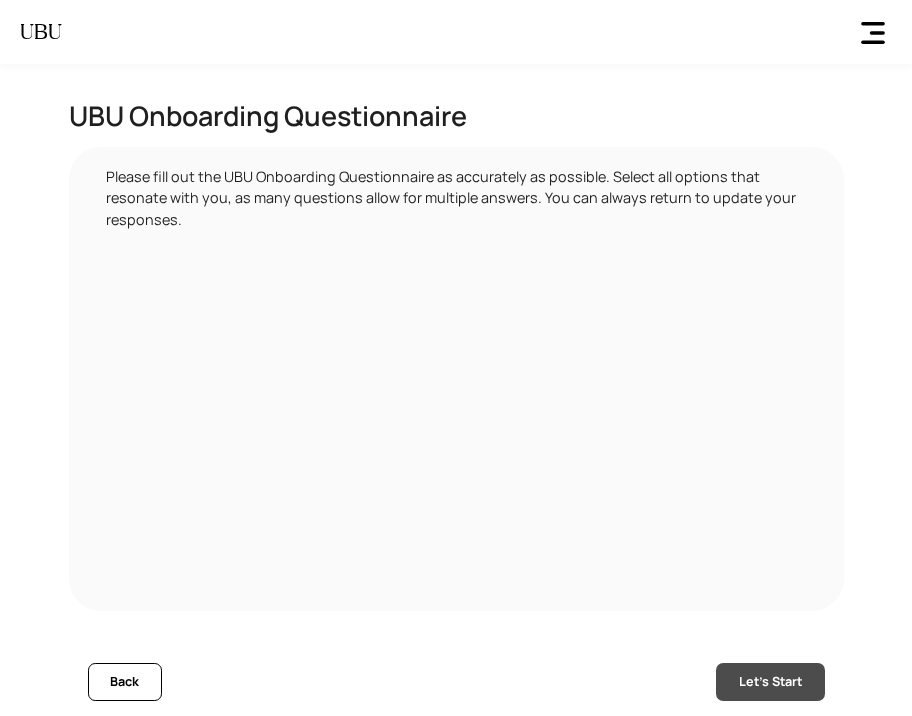 click on "Let's Start" at bounding box center [770, 682] 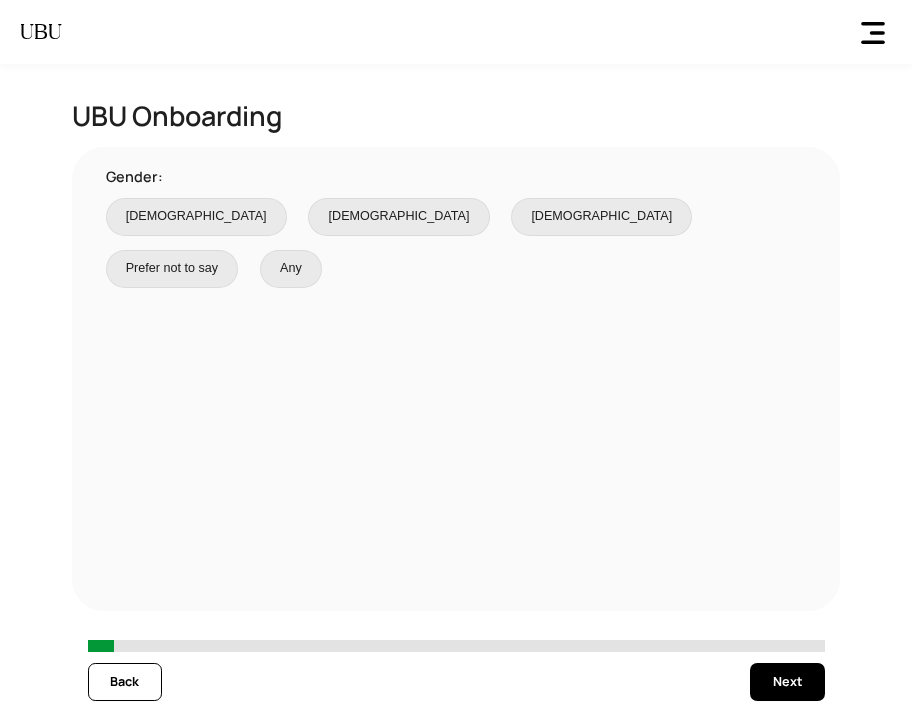 click on "Next" at bounding box center (787, 682) 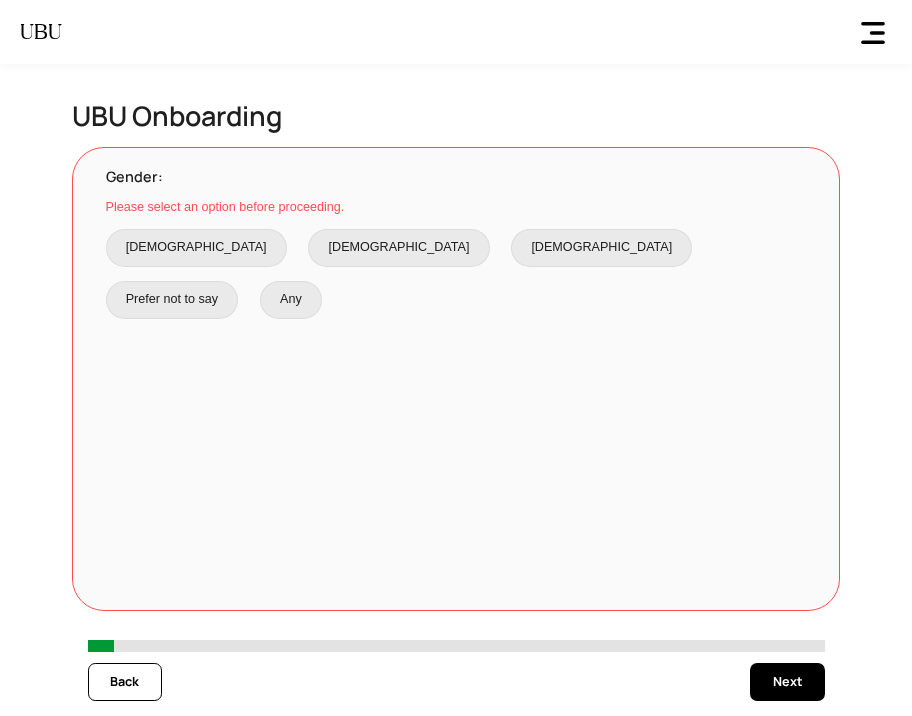click on "Next" at bounding box center (787, 682) 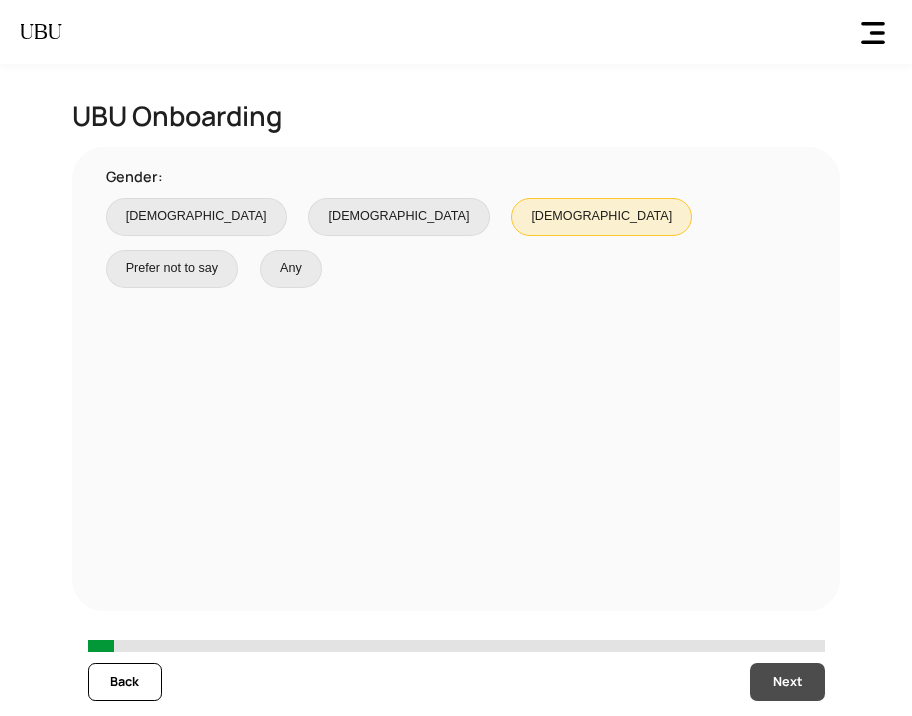 click on "Next" at bounding box center (787, 682) 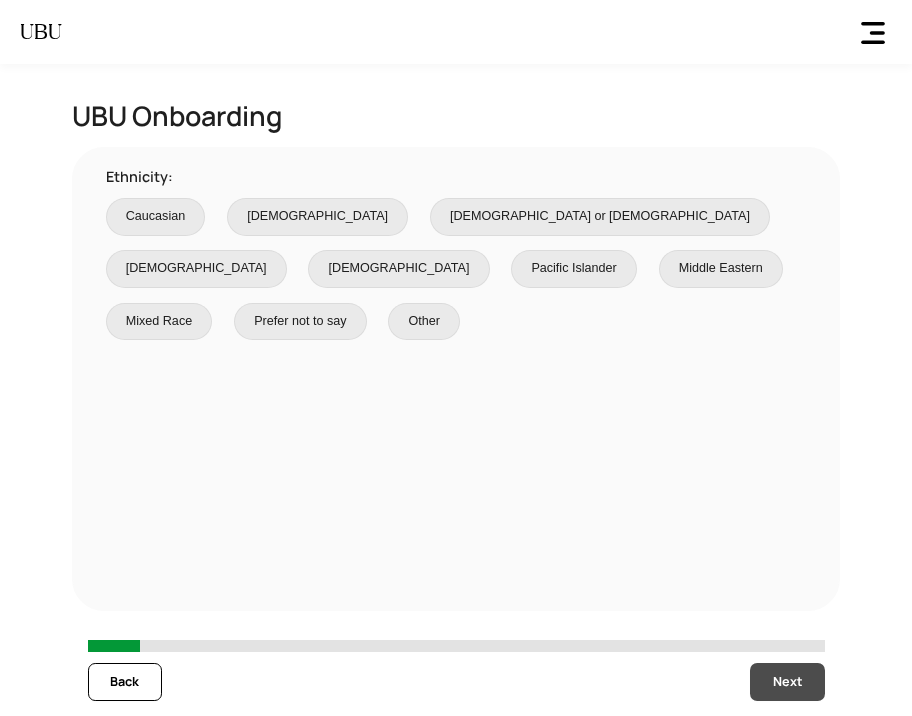 click on "Next" at bounding box center (787, 682) 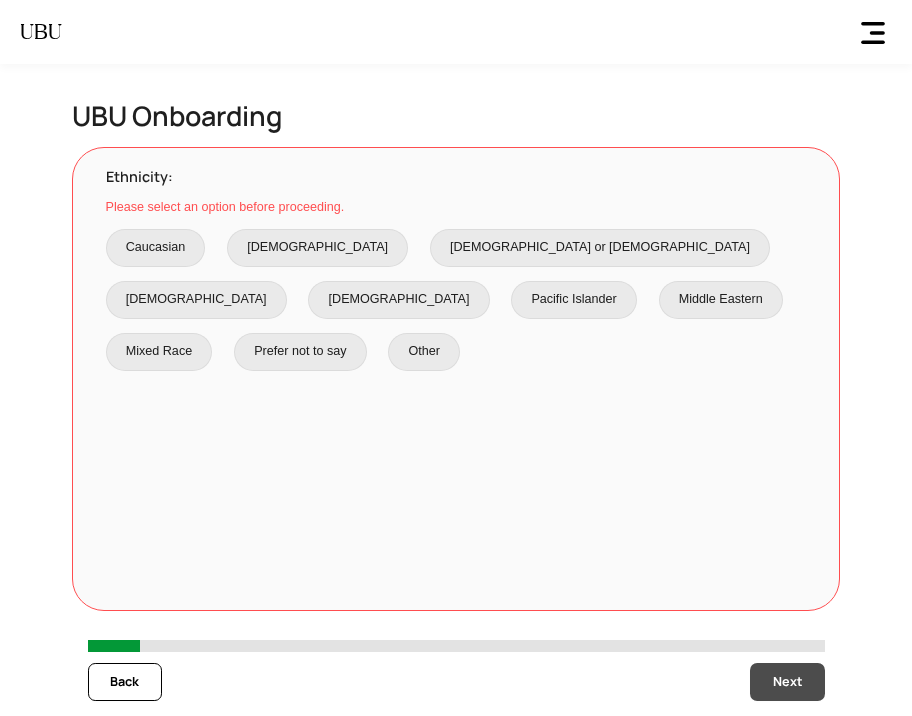 click on "Next" at bounding box center (787, 682) 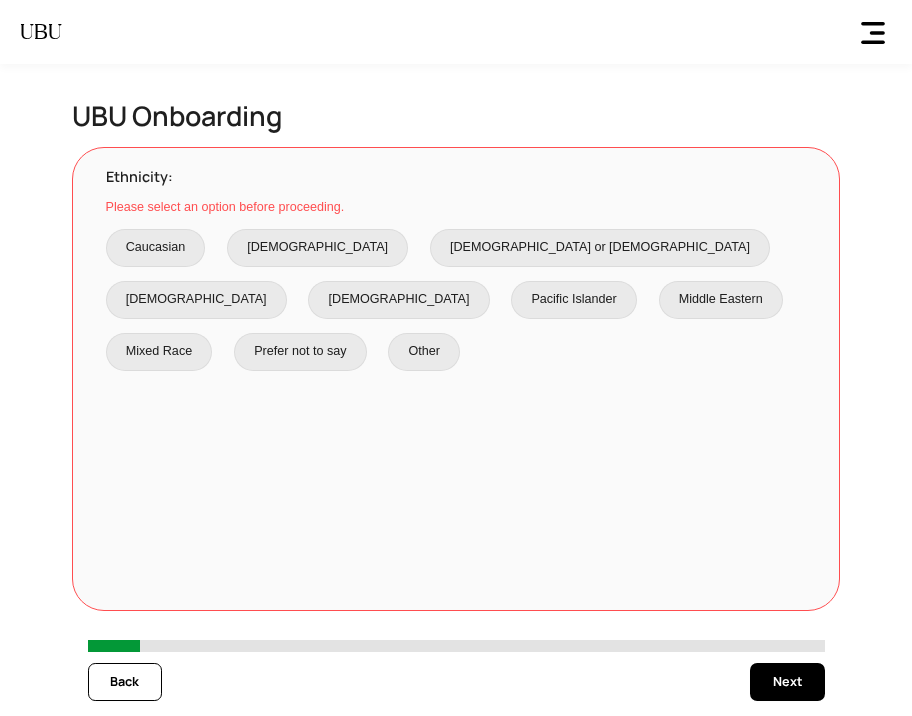 click on "[DEMOGRAPHIC_DATA]" at bounding box center (196, 300) 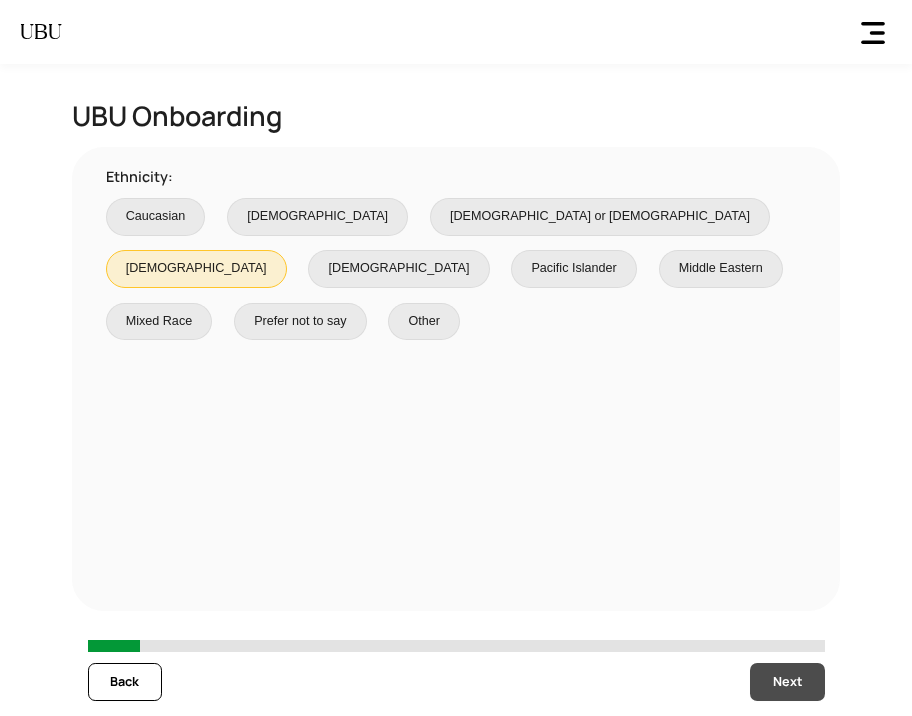 click on "Next" at bounding box center [787, 682] 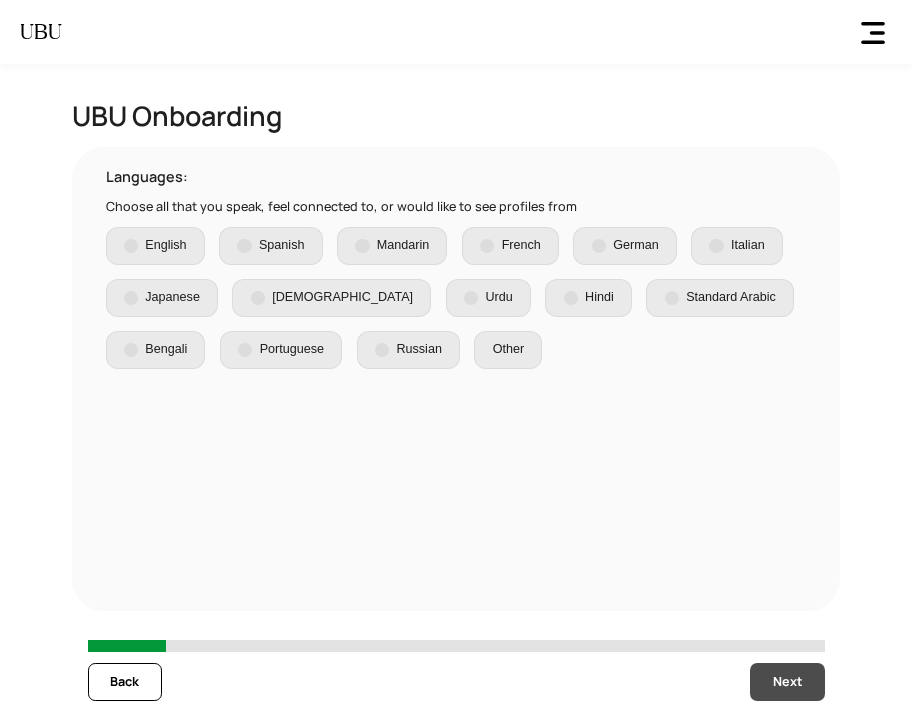 click on "Next" at bounding box center (787, 682) 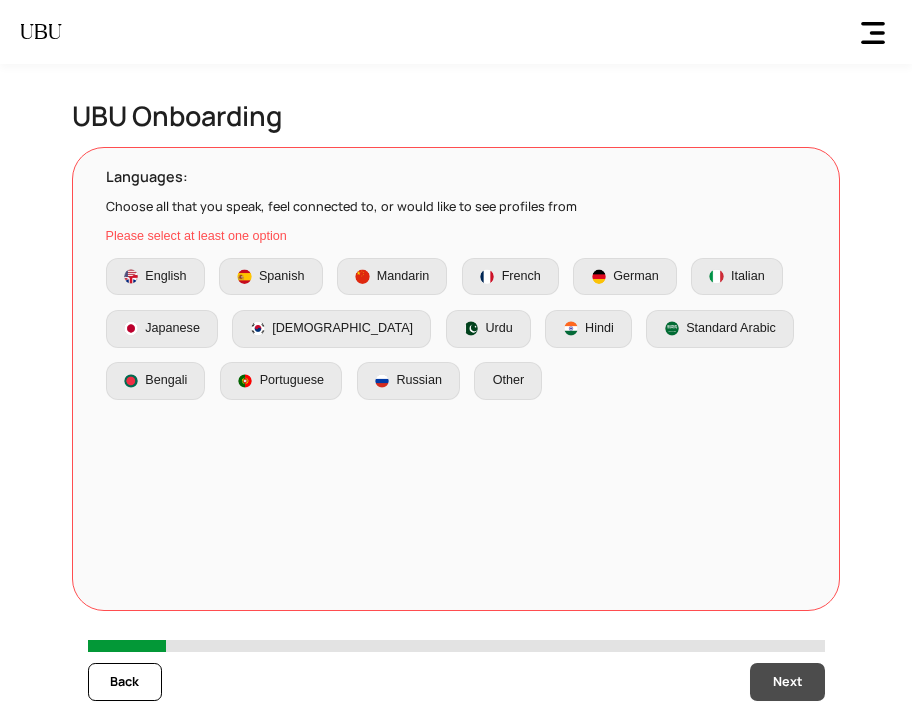click on "Next" at bounding box center [787, 682] 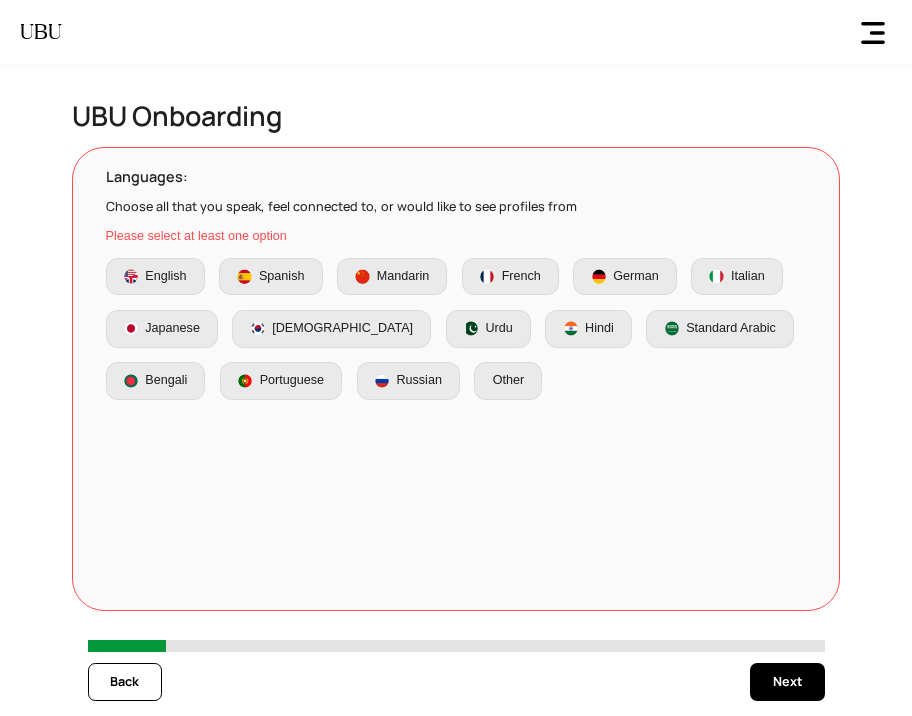 click on "English Spanish Mandarin French German Italian Japanese Korean Urdu Hindi Standard Arabic Bengali Portuguese Russian Other" at bounding box center (456, 329) 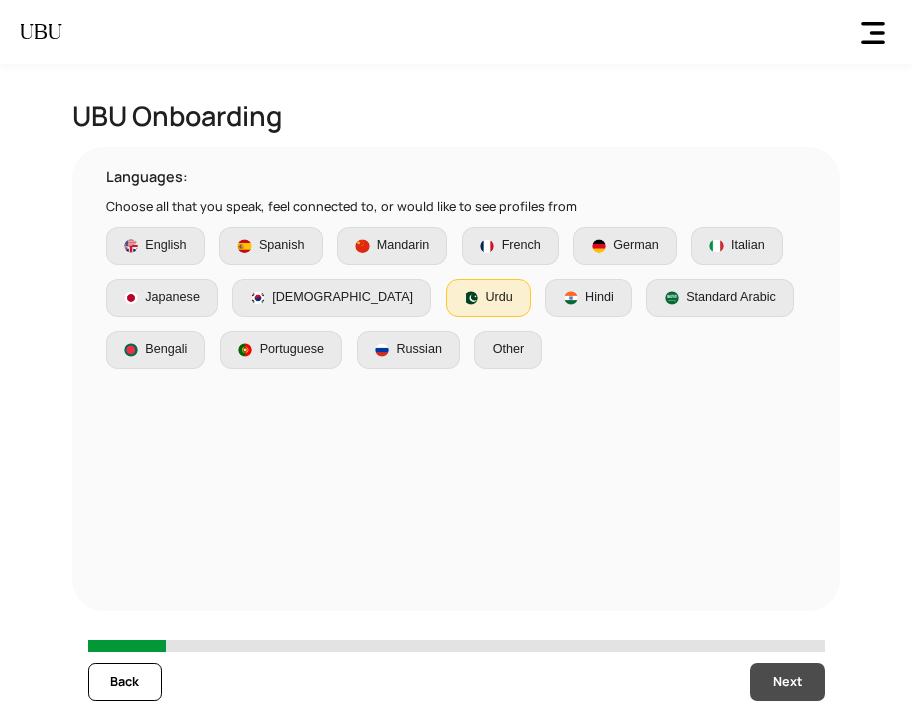 click on "Next" at bounding box center [787, 682] 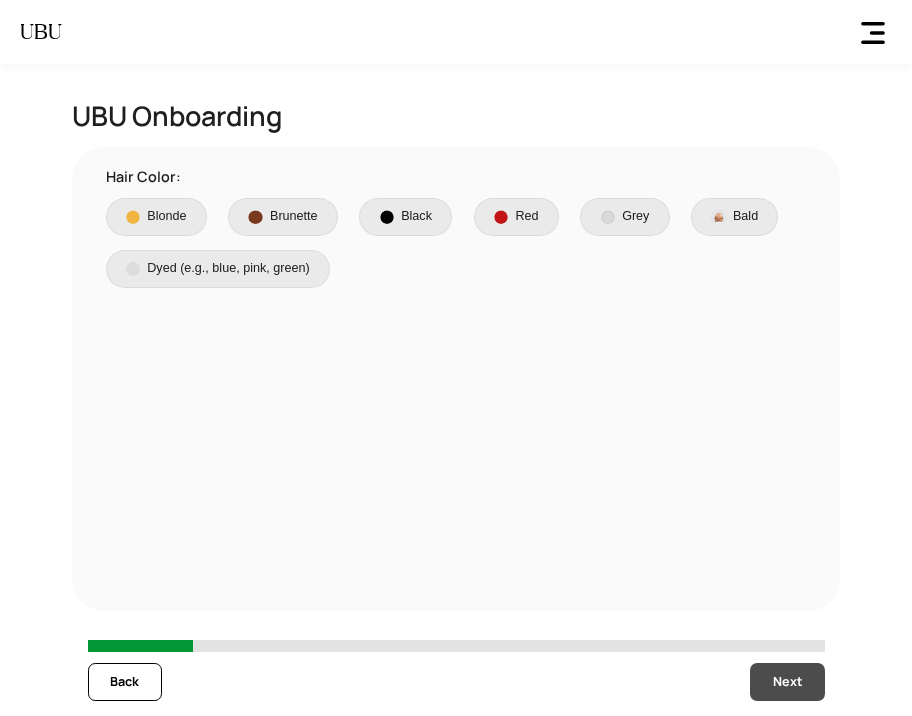 click on "Next" at bounding box center (787, 682) 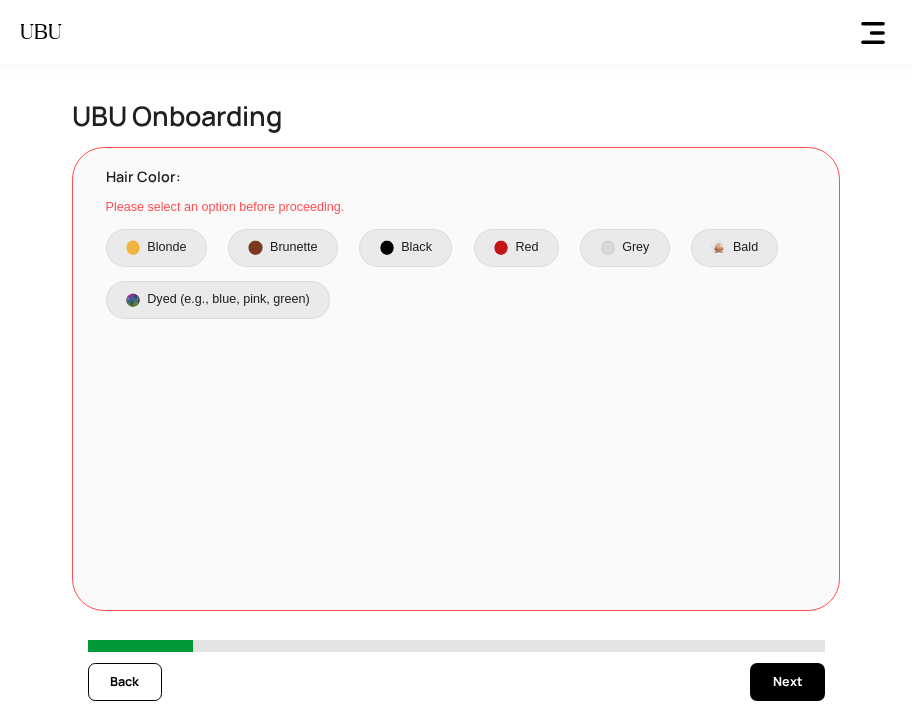 click on "Black" at bounding box center (416, 248) 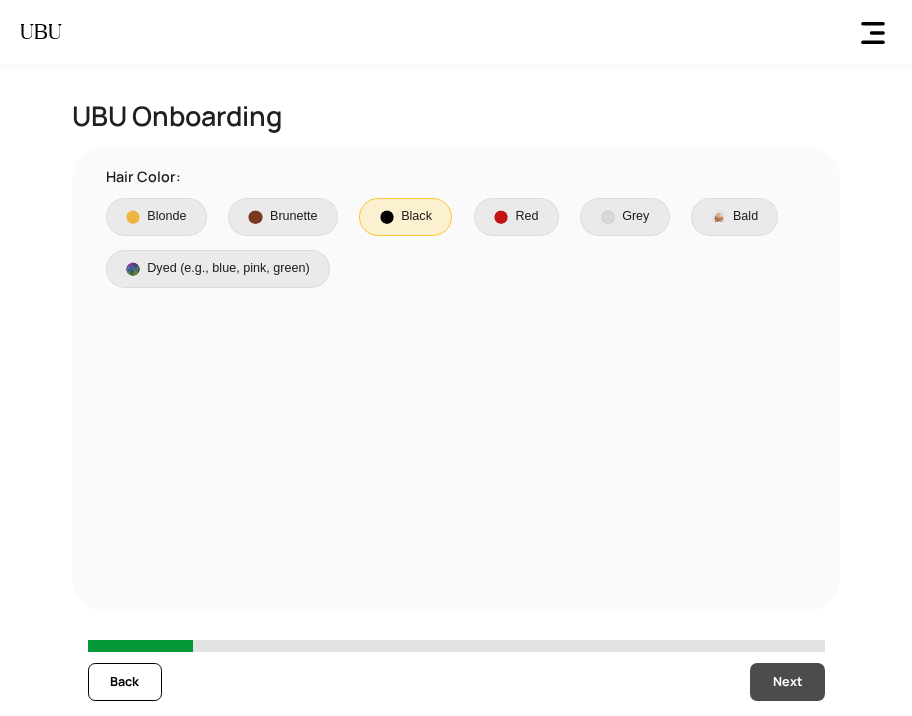 click on "Next" at bounding box center (787, 682) 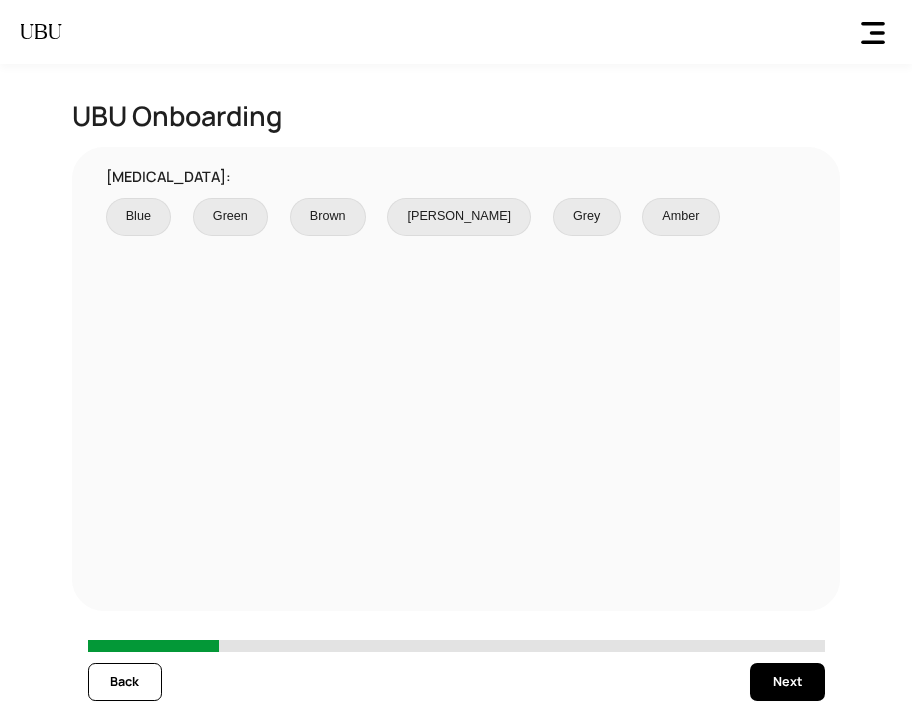 click on "Grey" at bounding box center (587, 217) 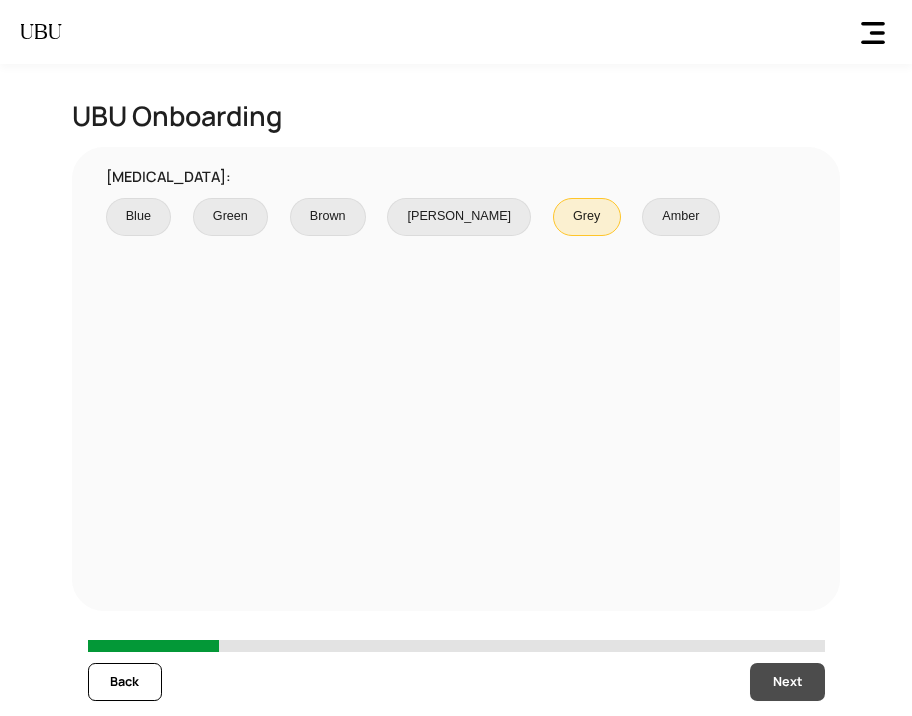 click on "Next" at bounding box center [787, 682] 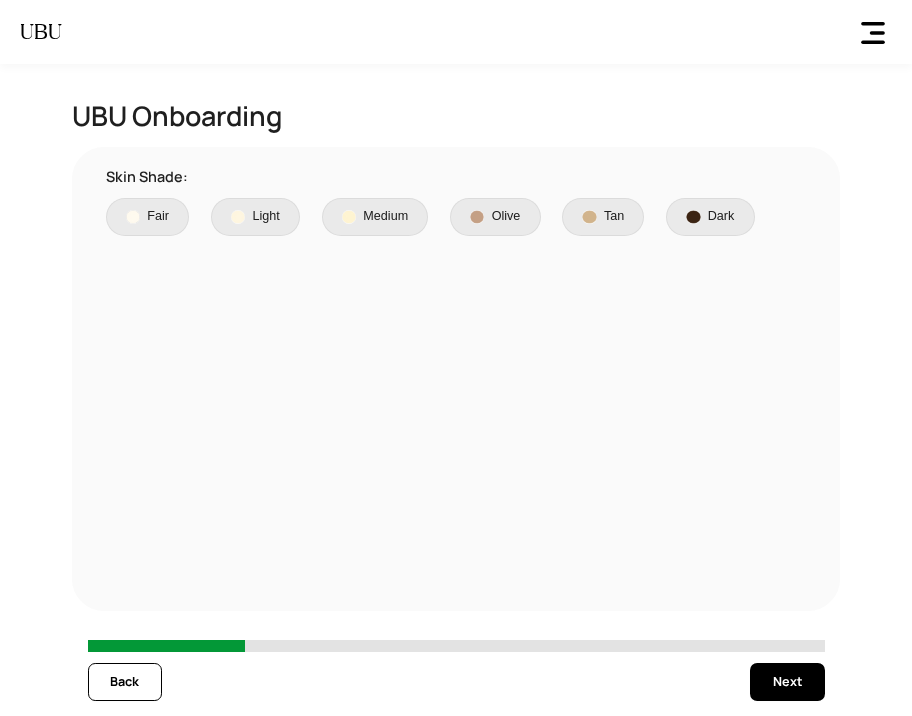 click on "Olive" at bounding box center (506, 217) 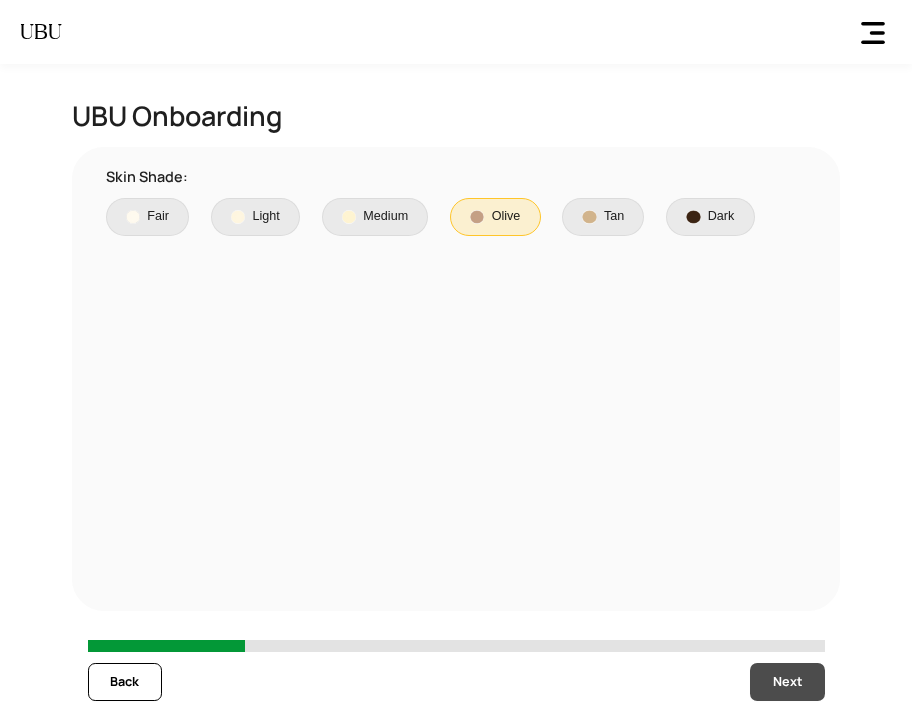 click on "Next" at bounding box center (787, 682) 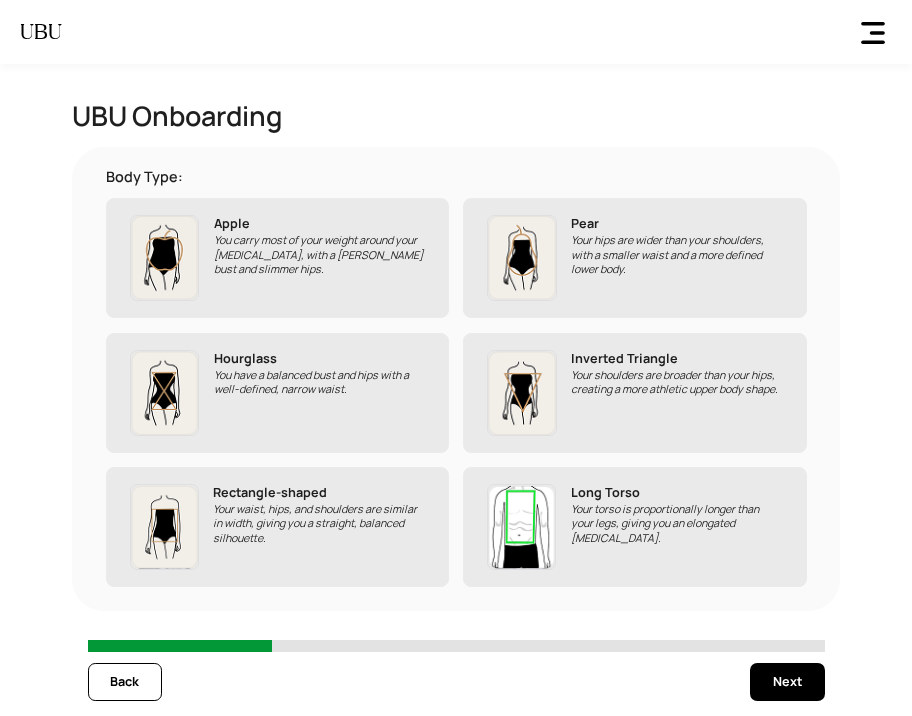 click on "Pear Your hips are wider than your shoulders, with a smaller waist and a more defined lower body." at bounding box center (634, 258) 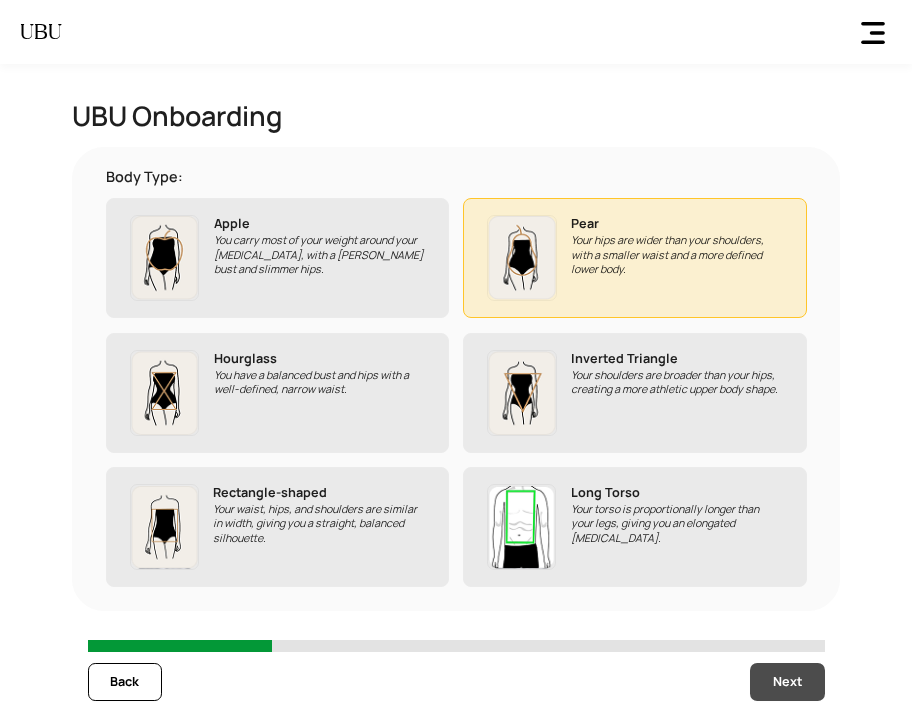 click on "Next" at bounding box center [787, 682] 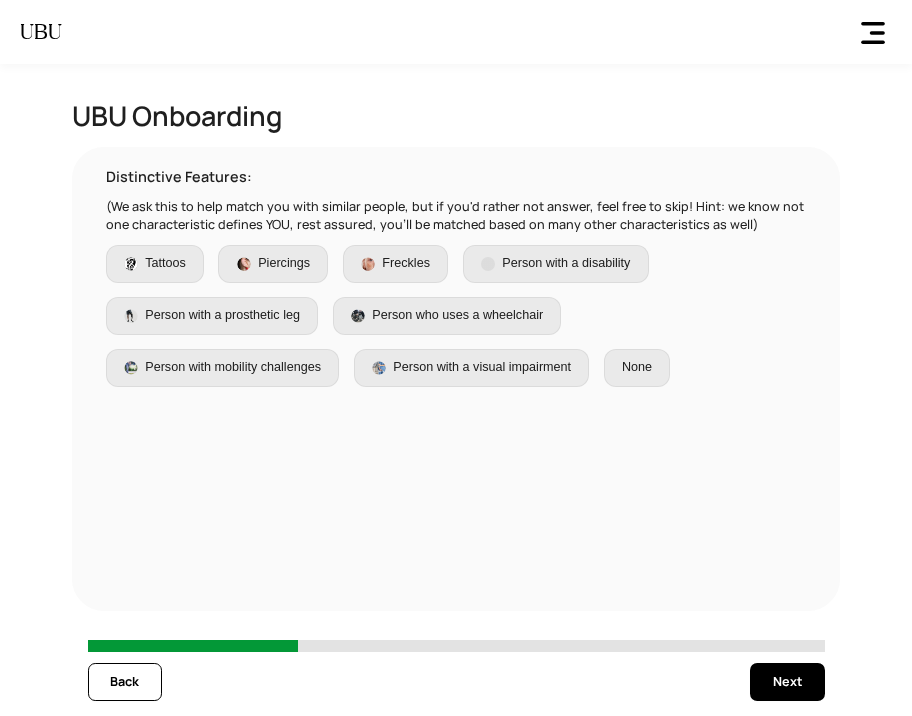 click on "Person who uses a wheelchair" at bounding box center [457, 316] 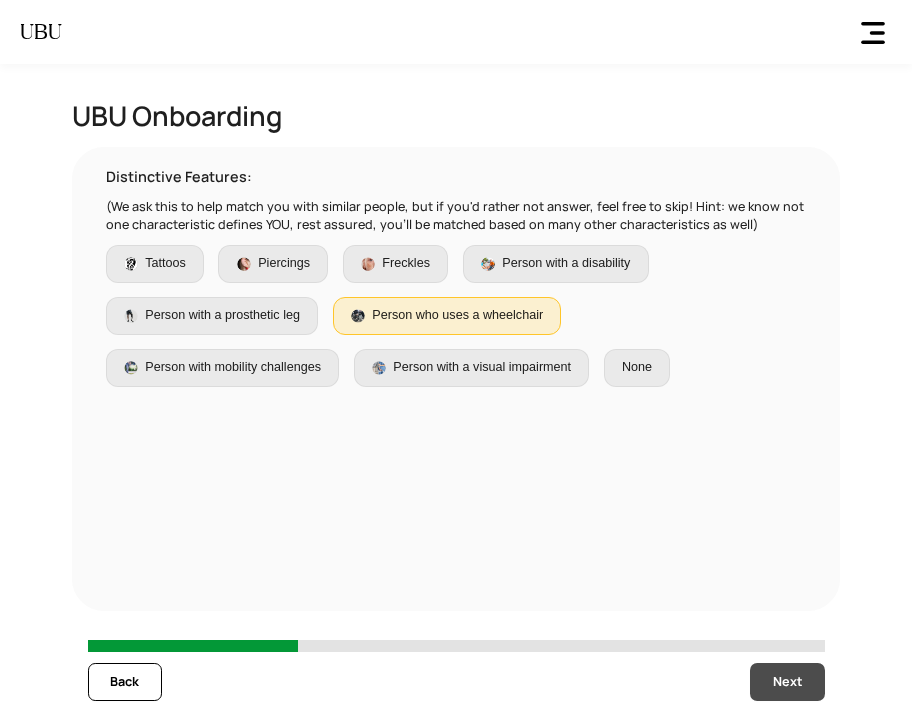 click on "Next" at bounding box center (787, 682) 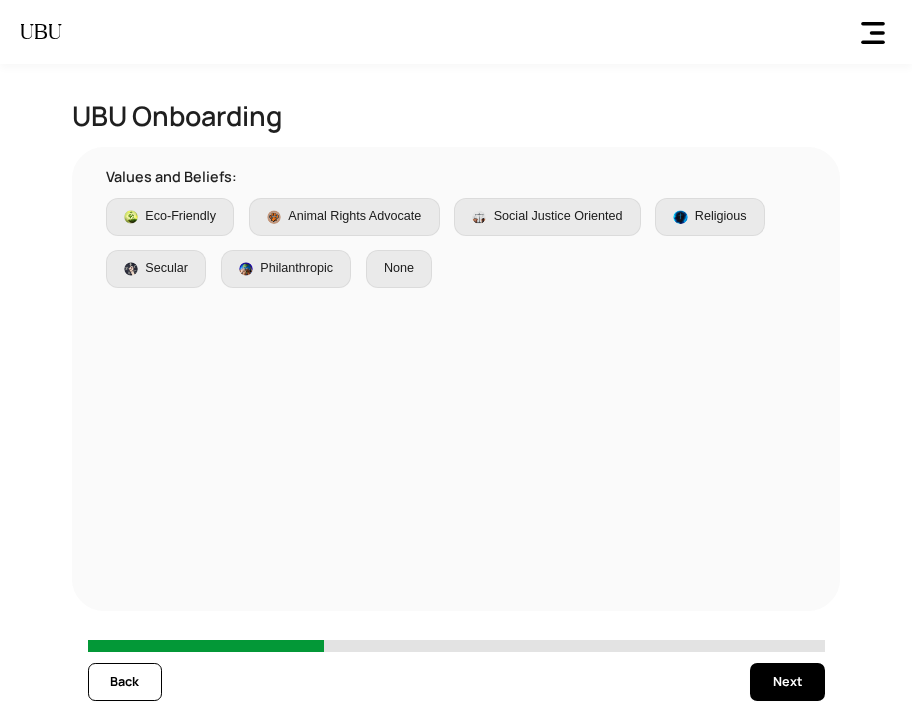 click on "Values and Beliefs:" at bounding box center [456, 177] 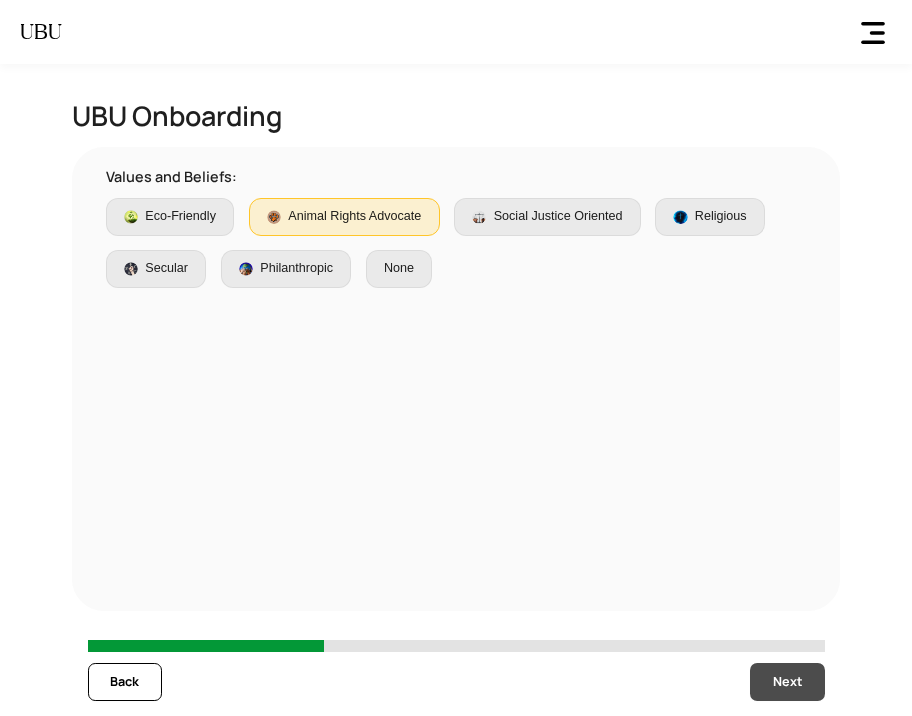 click on "Next" at bounding box center [787, 682] 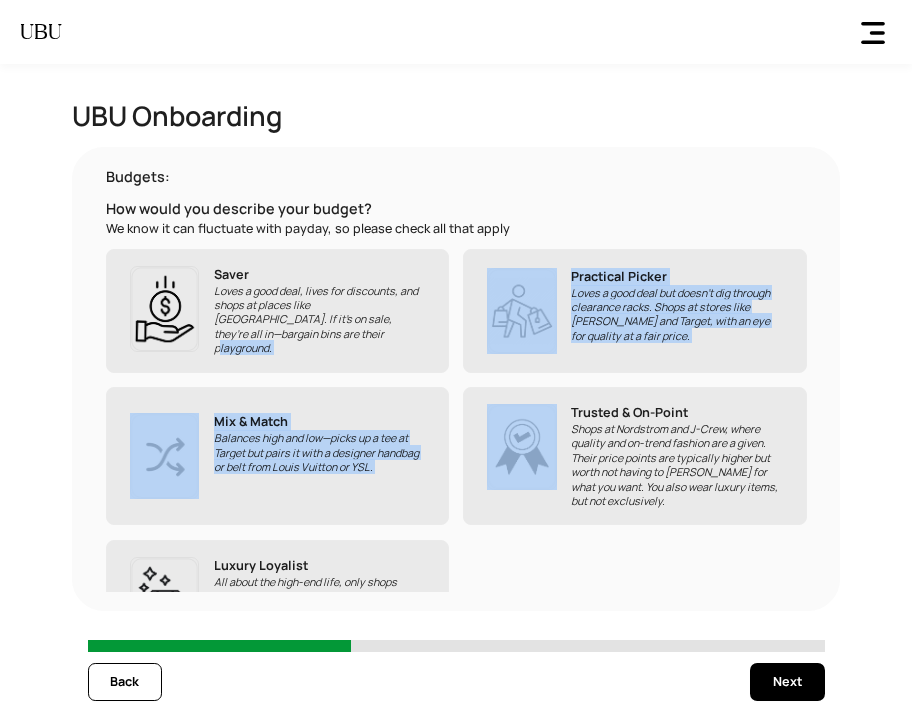 drag, startPoint x: 465, startPoint y: 382, endPoint x: 386, endPoint y: 339, distance: 89.94443 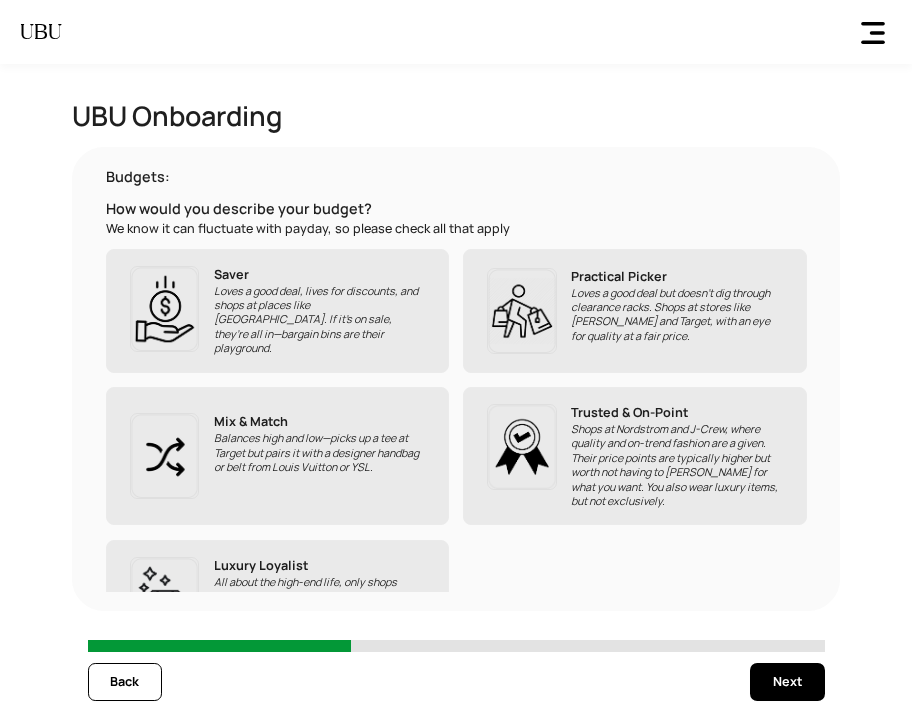 click on "Loves a good deal, lives for discounts, and shops at places like [GEOGRAPHIC_DATA]. If it’s on sale, they’re all in—bargain bins are their playground." at bounding box center [319, 320] 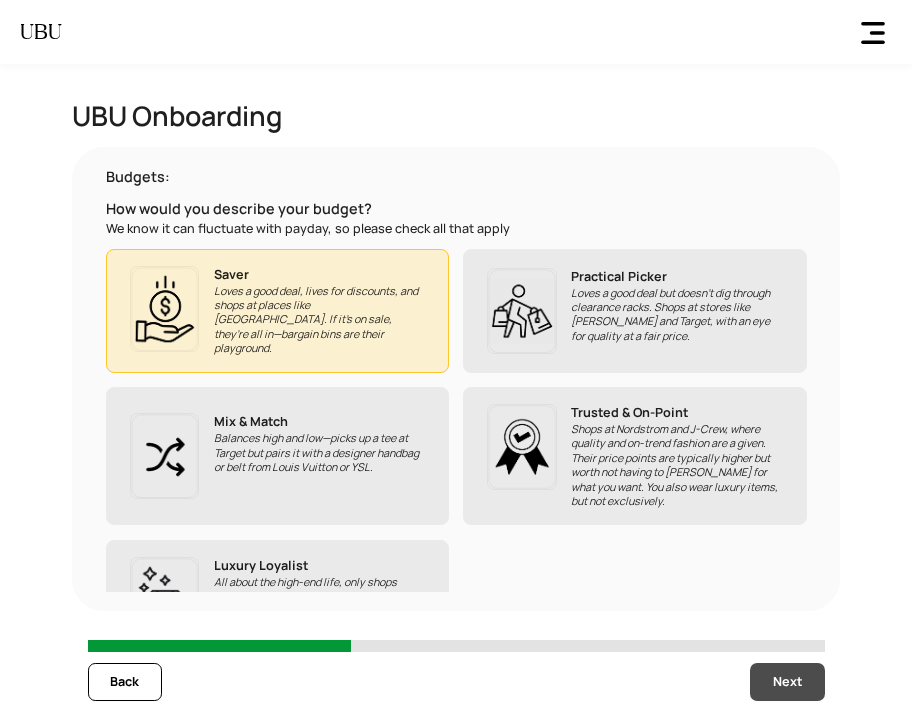 click on "Next" at bounding box center [787, 682] 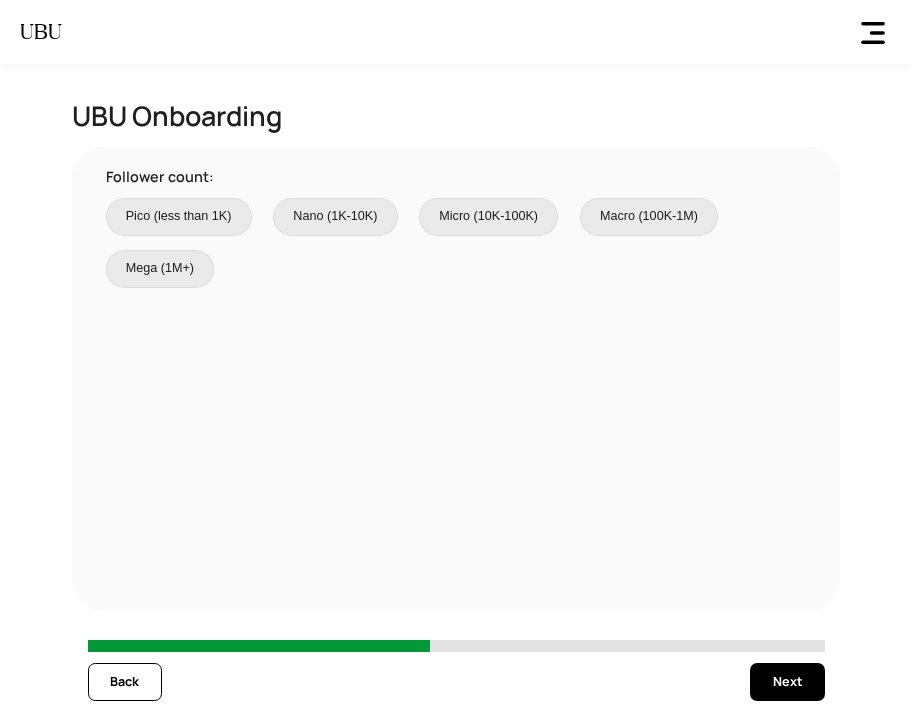 click on "Micro (10K-100K)" at bounding box center [488, 217] 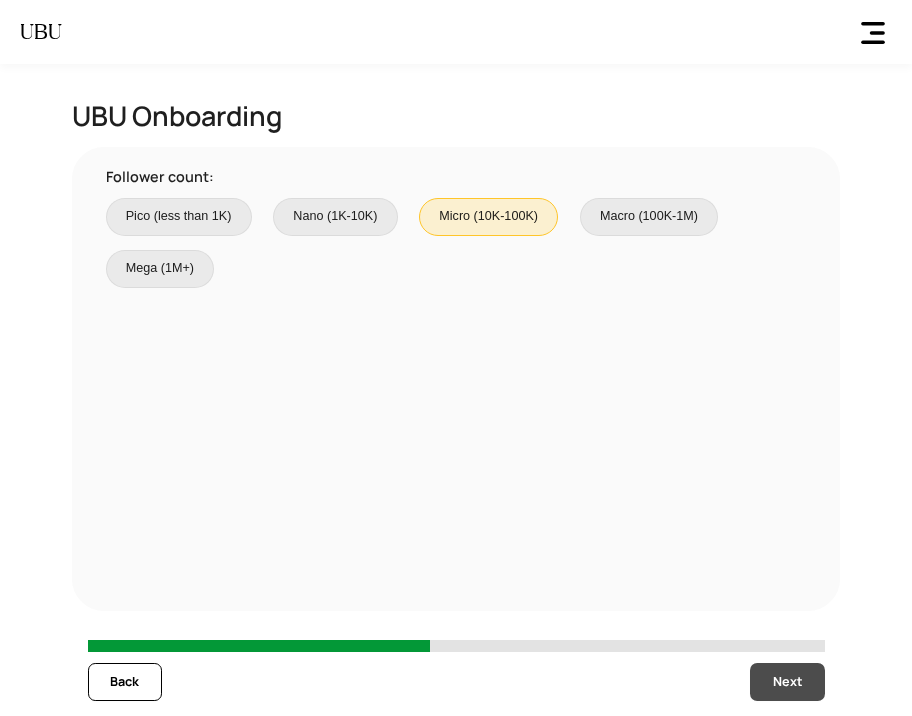click on "Next" at bounding box center (787, 682) 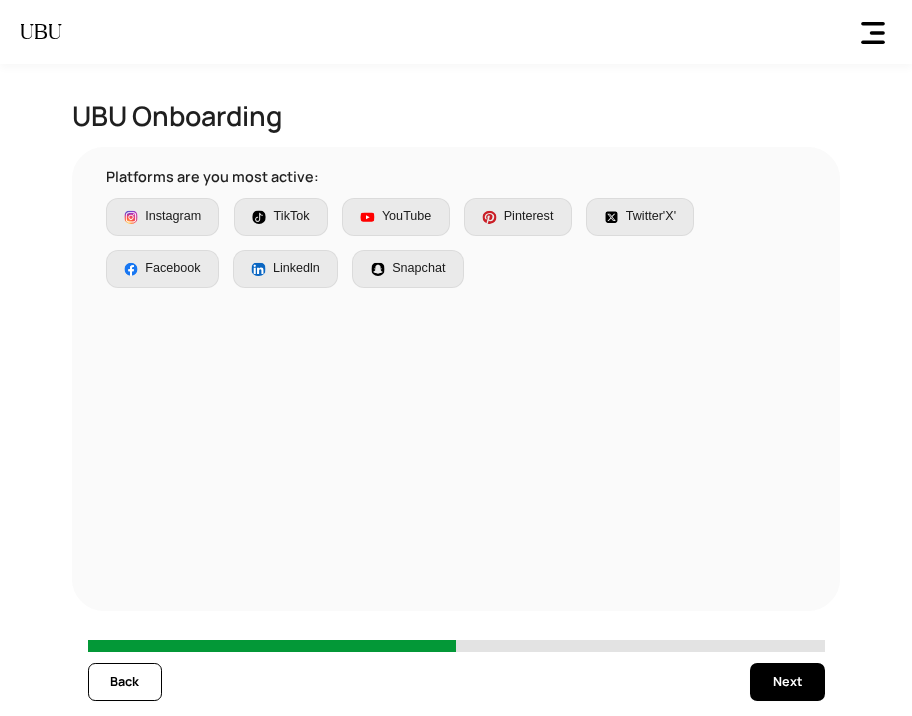 click on "Pinterest" at bounding box center [518, 217] 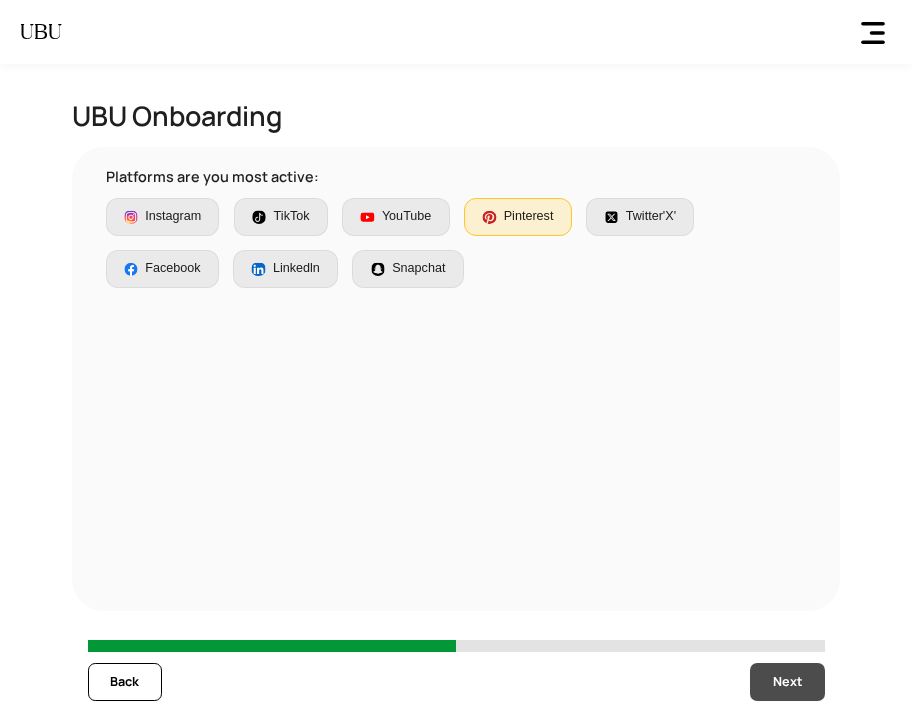 click on "Next" at bounding box center [787, 682] 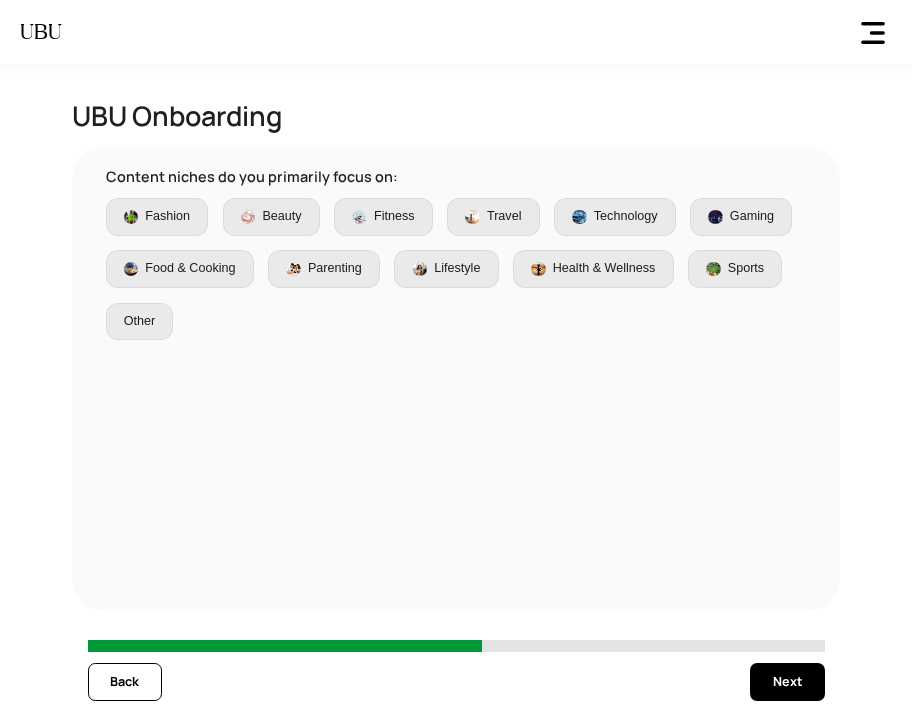 click on "Fashion Beauty Fitness Travel Technology Gaming Food & Cooking Parenting Lifestyle Health & Wellness Sports Other" at bounding box center (456, 269) 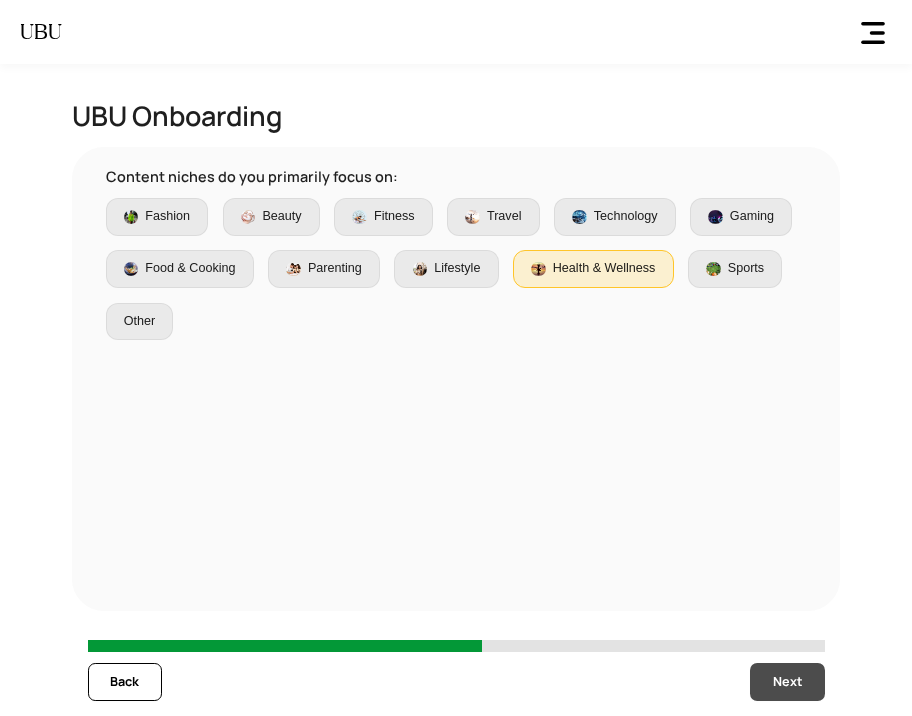 click on "Next" at bounding box center (787, 682) 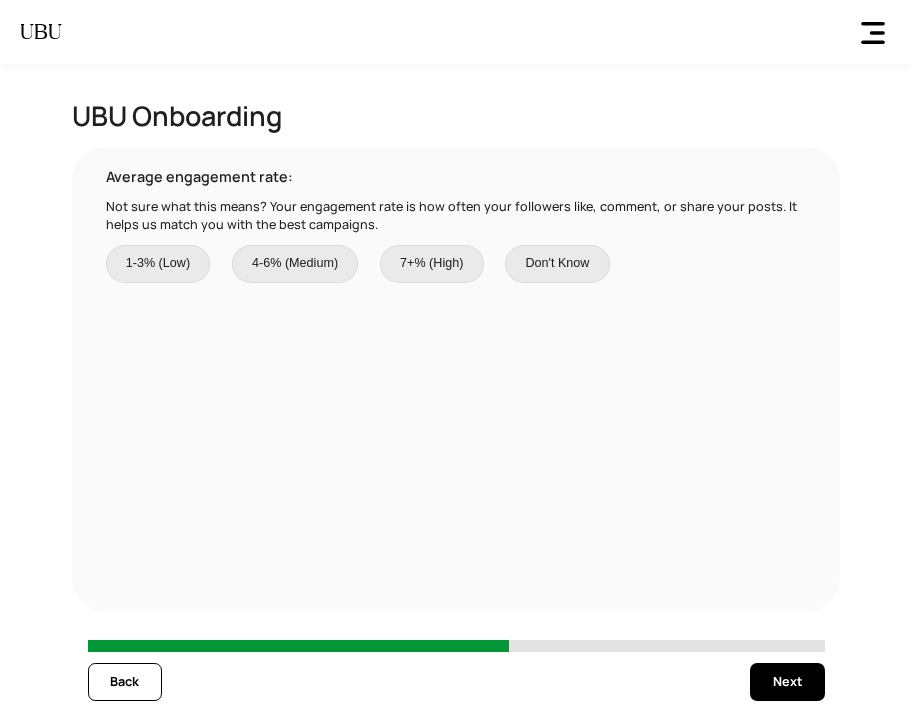 click on "Don't Know" at bounding box center [557, 264] 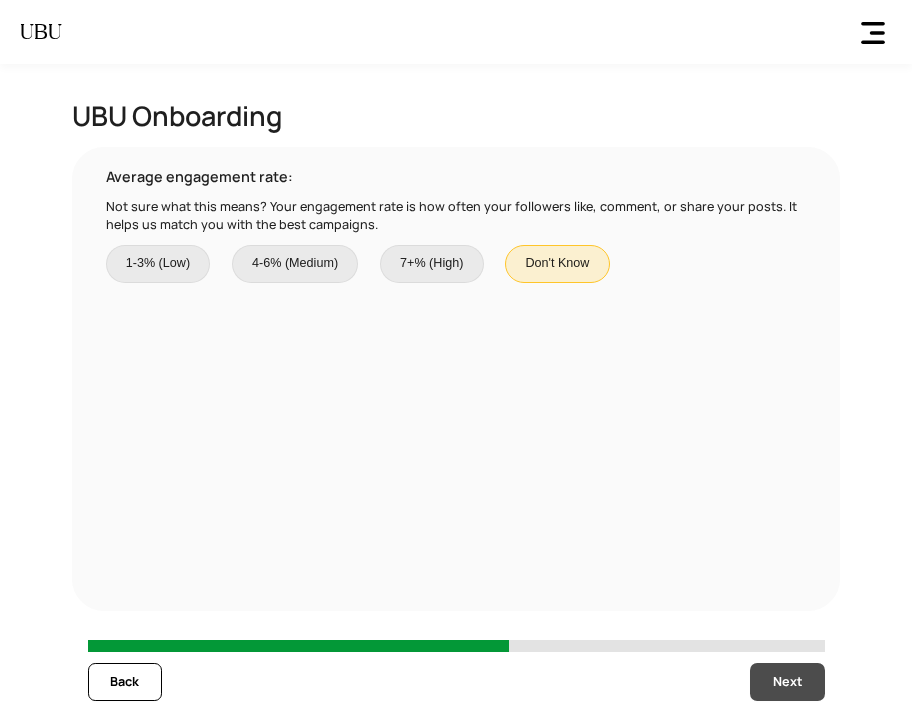 click on "Next" at bounding box center [787, 682] 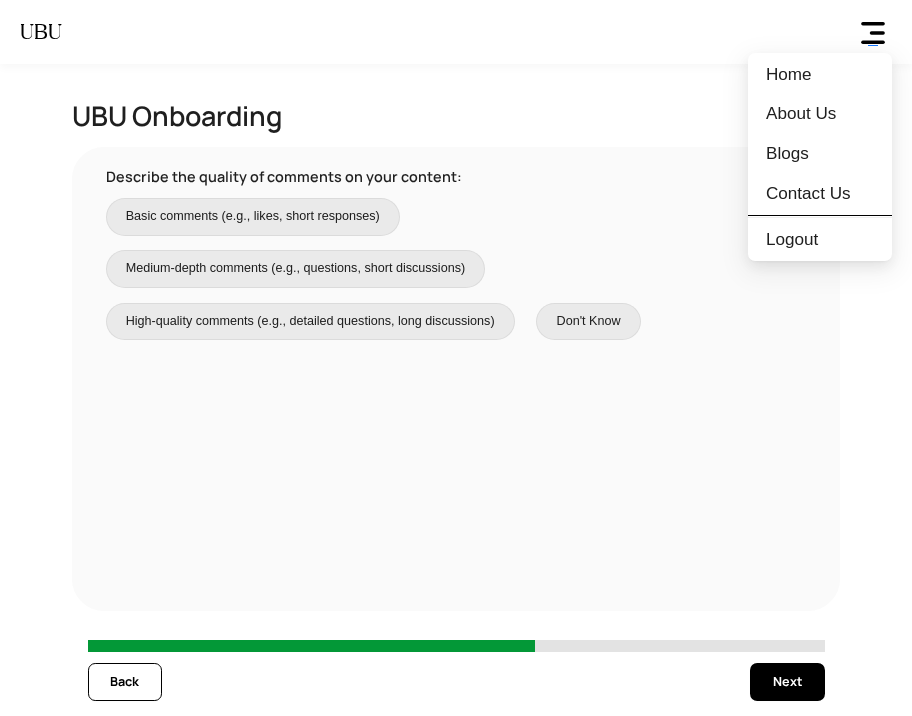 click at bounding box center [873, 33] 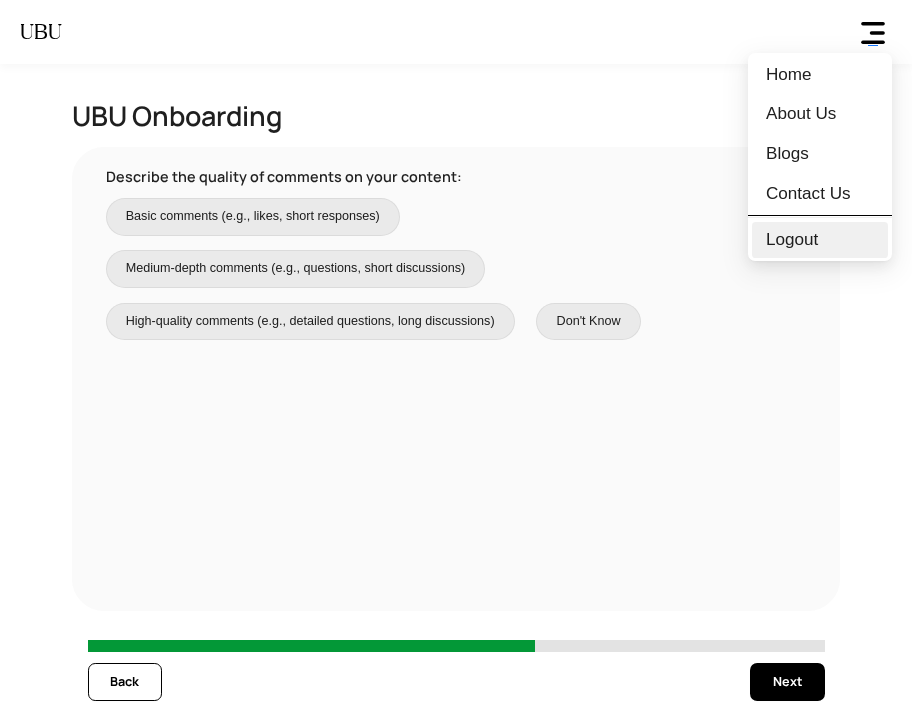 click on "Logout" at bounding box center [792, 240] 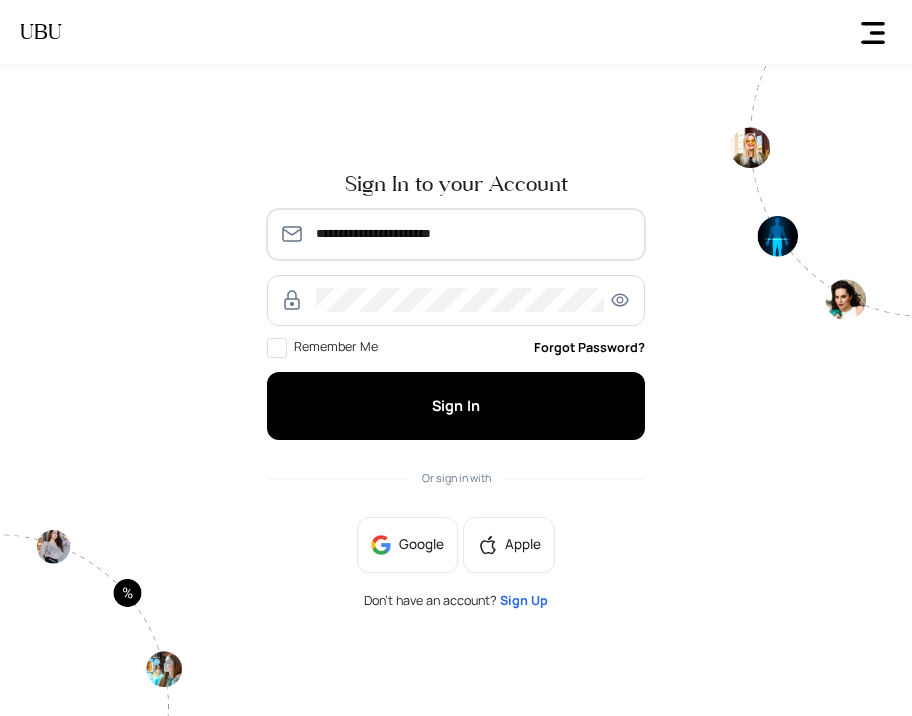 click on "**********" at bounding box center (473, 234) 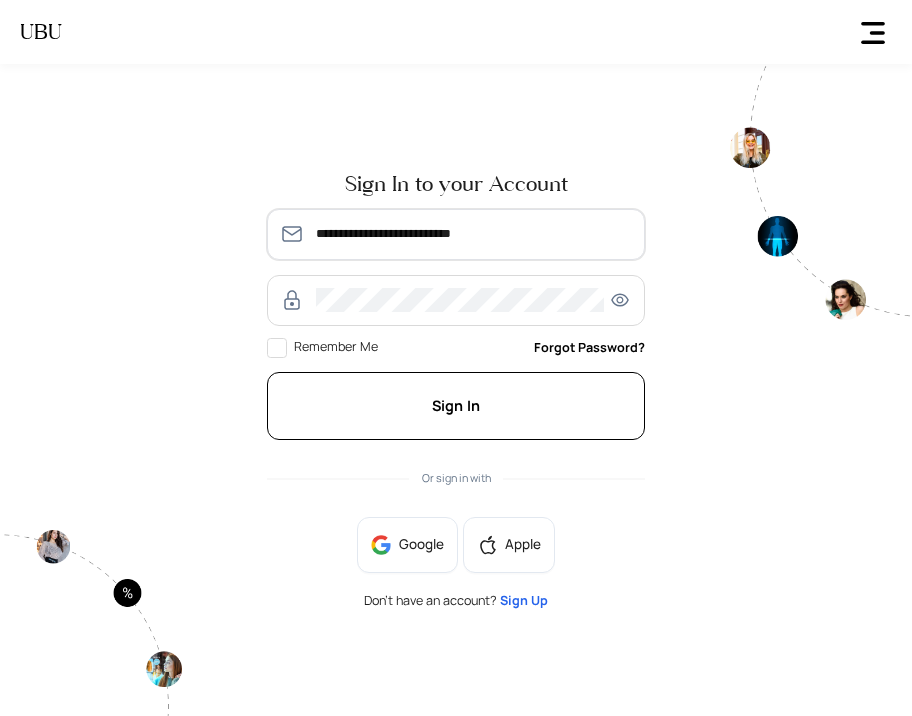 type on "**********" 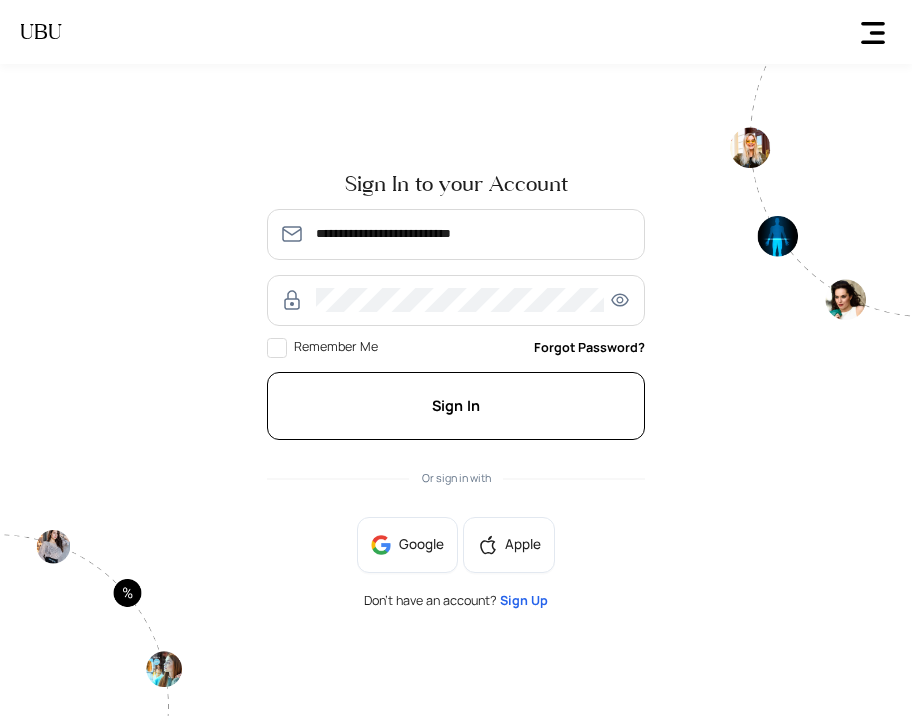 click on "Sign In" at bounding box center [456, 406] 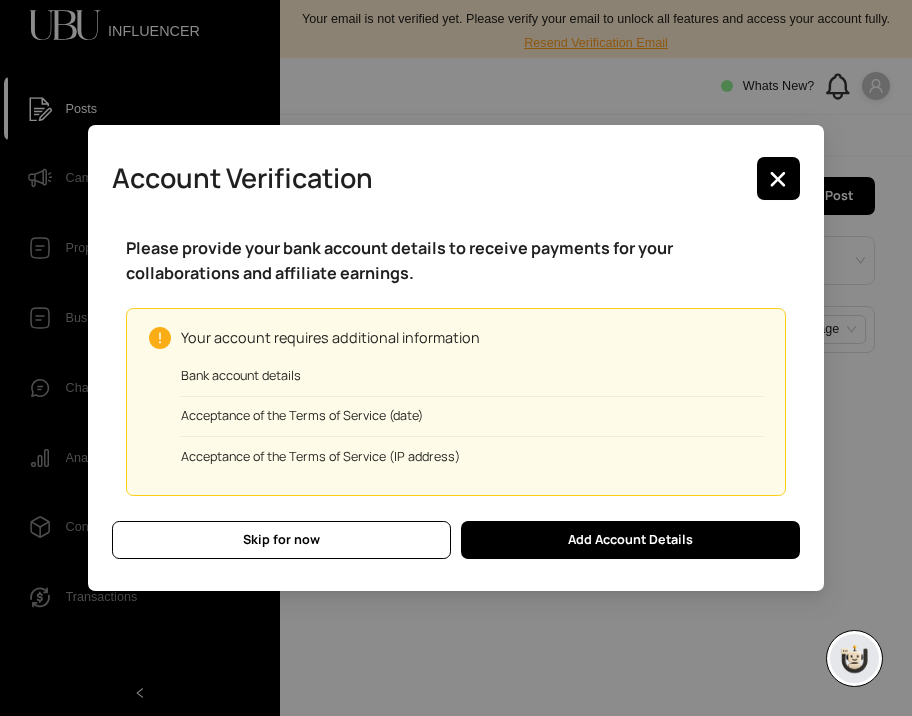 click on "Account Verification Please provide your bank account details to receive payments for your collaborations and affiliate earnings. Your account requires additional information Bank account details Acceptance of the Terms of Service (date) Acceptance of the Terms of Service (IP address) Skip for now Add Account Details" at bounding box center [456, 358] 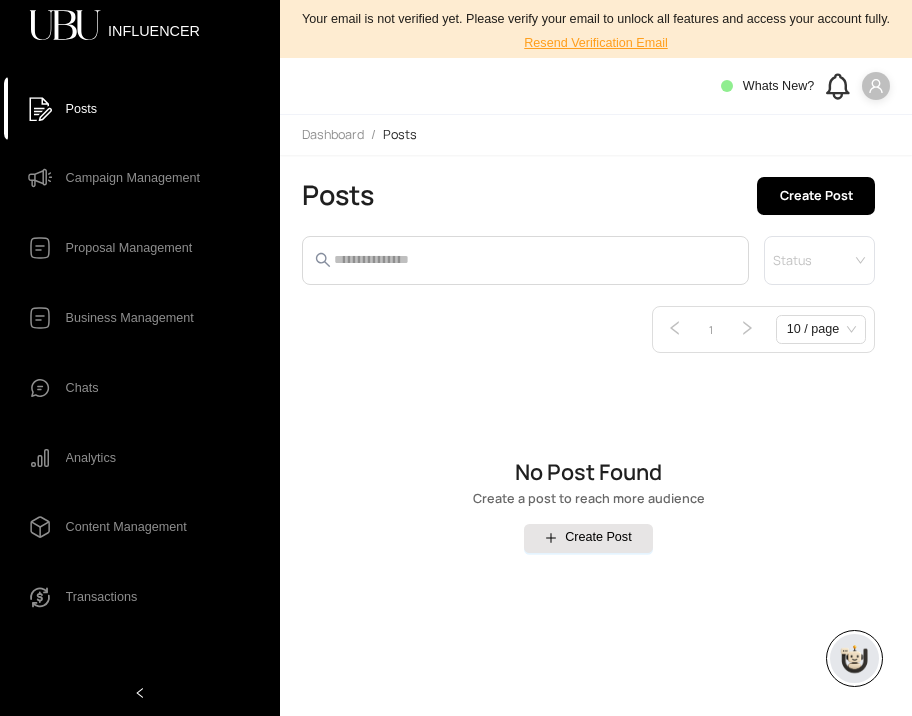 click 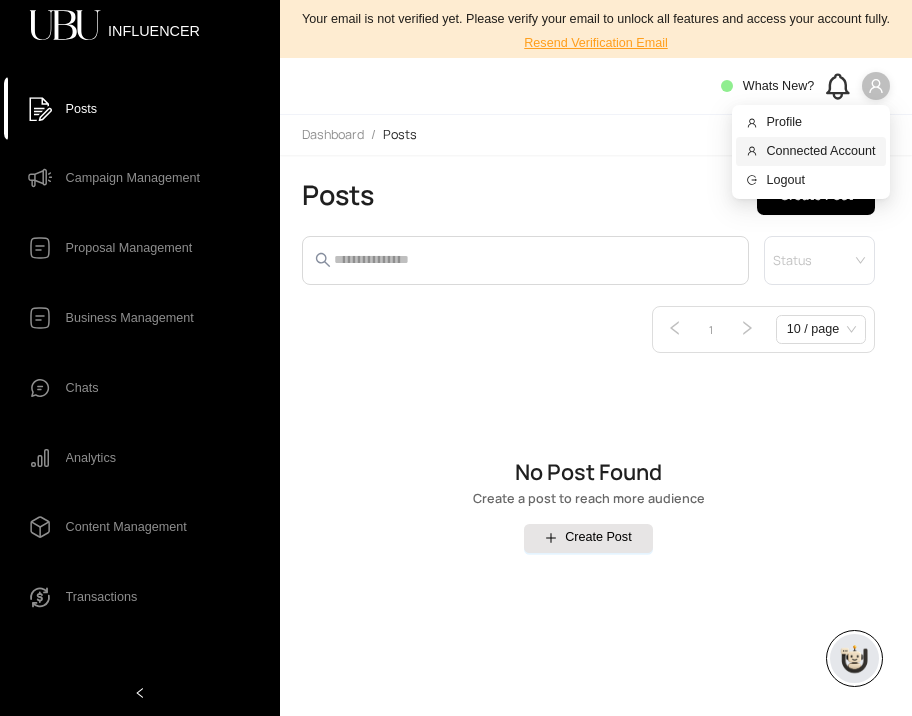 click on "Connected Account" at bounding box center (820, 152) 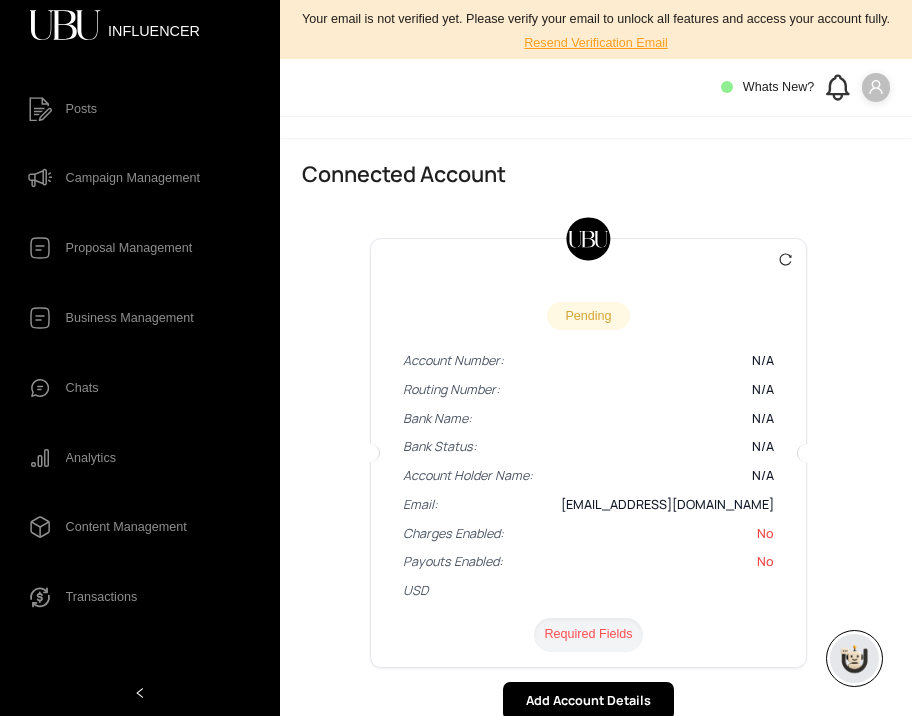 scroll, scrollTop: 32, scrollLeft: 0, axis: vertical 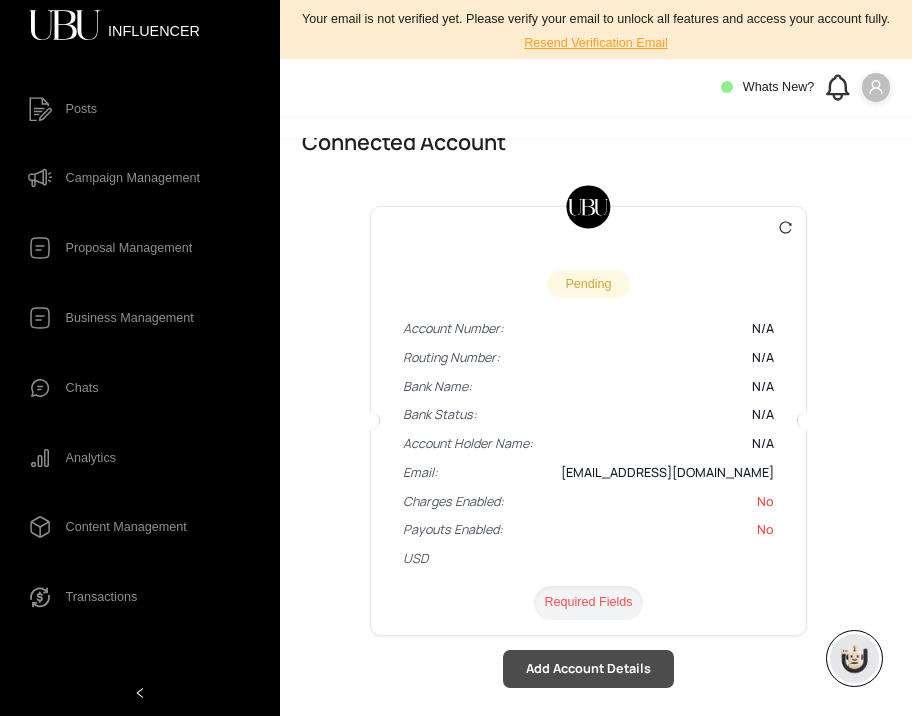 click on "Add Account Details" at bounding box center [588, 669] 